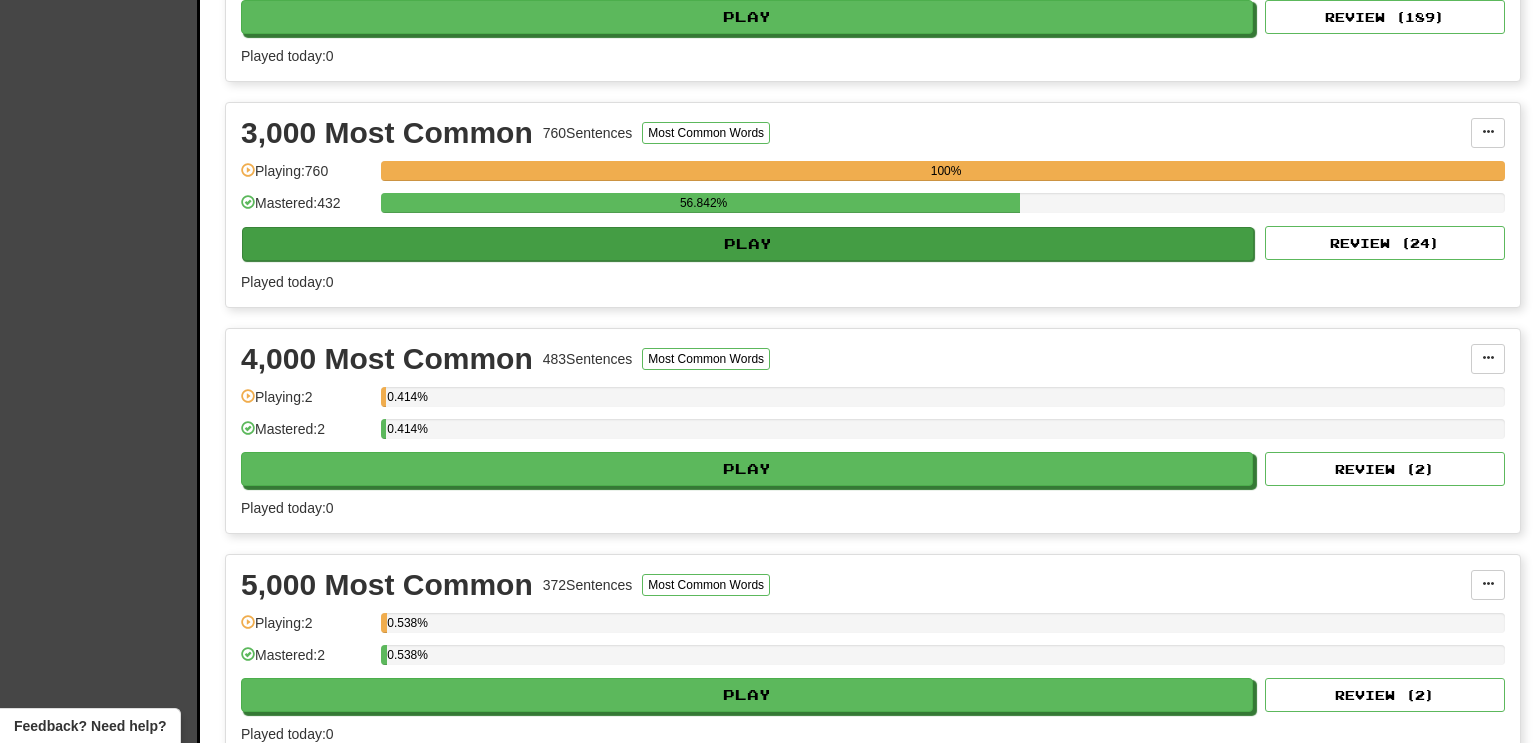 scroll, scrollTop: 782, scrollLeft: 0, axis: vertical 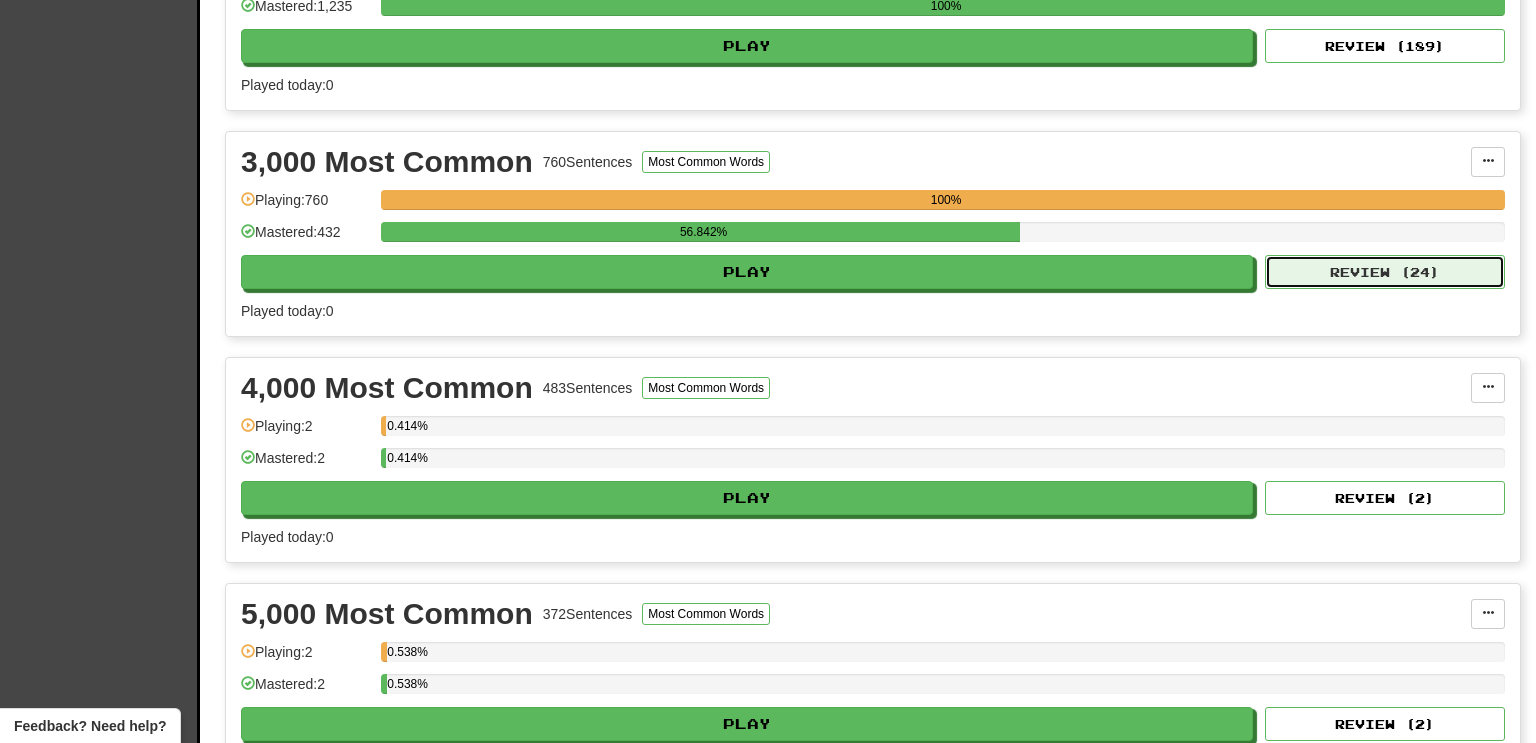 click on "Review ( 24 )" at bounding box center [1385, 272] 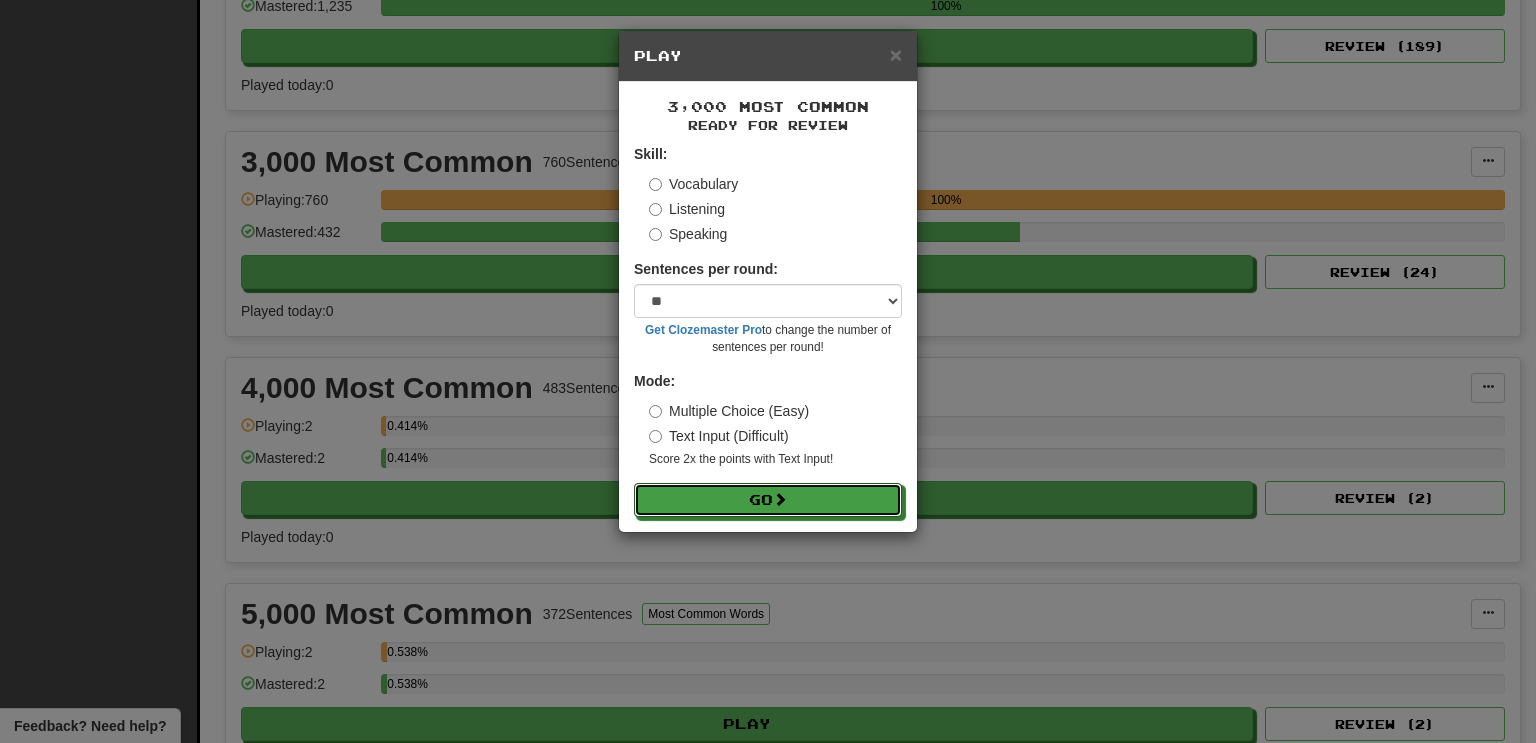 drag, startPoint x: 773, startPoint y: 487, endPoint x: 772, endPoint y: 476, distance: 11.045361 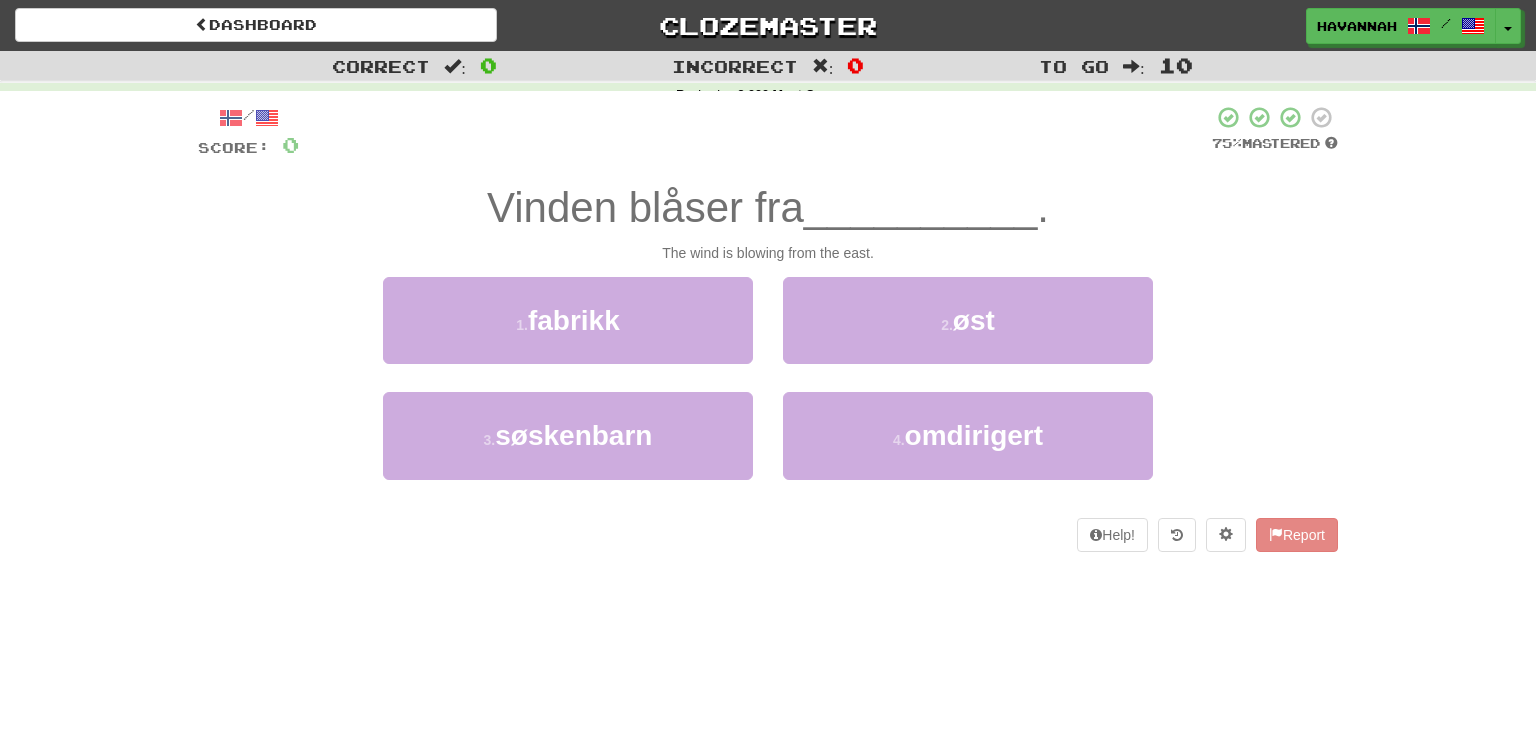 scroll, scrollTop: 0, scrollLeft: 0, axis: both 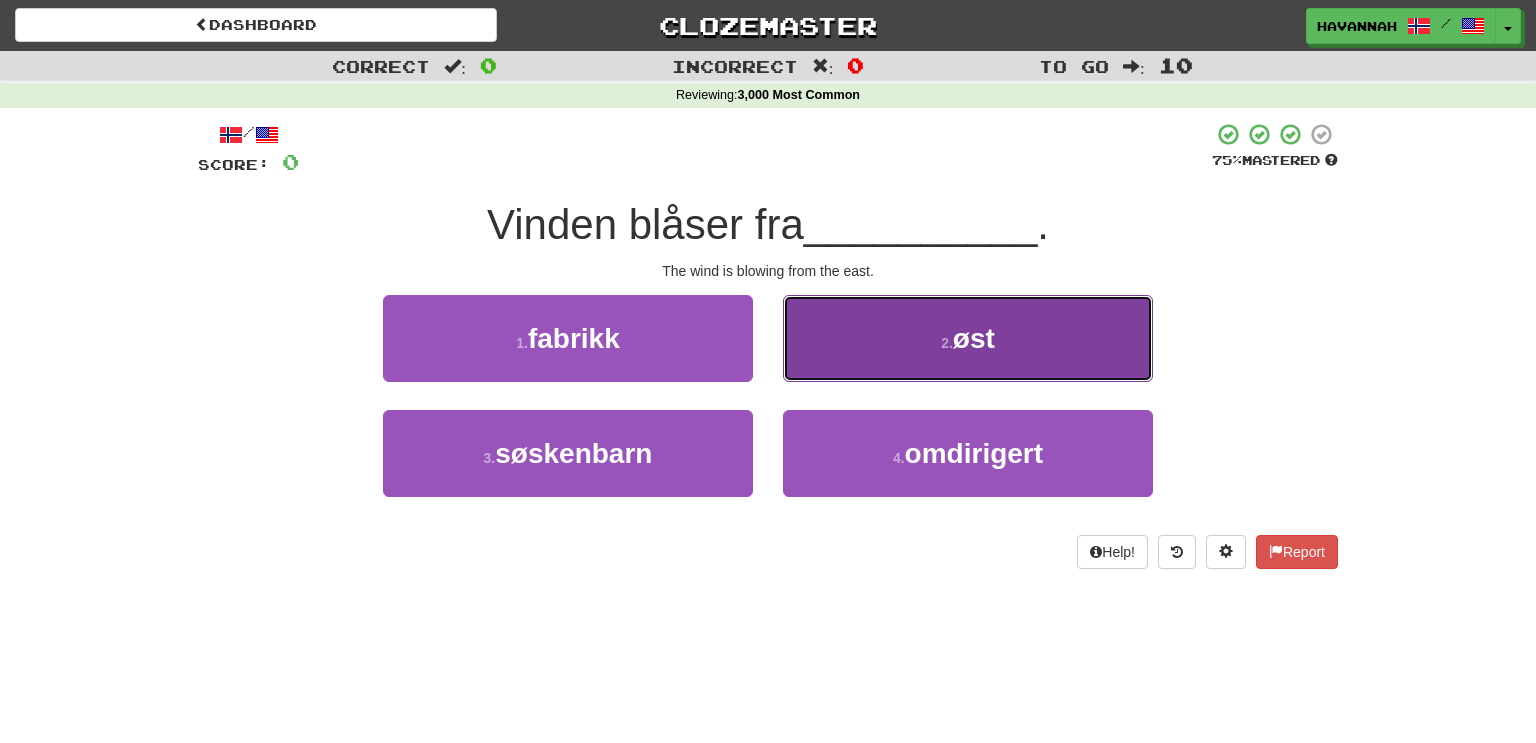 click on "2 .  øst" at bounding box center [968, 338] 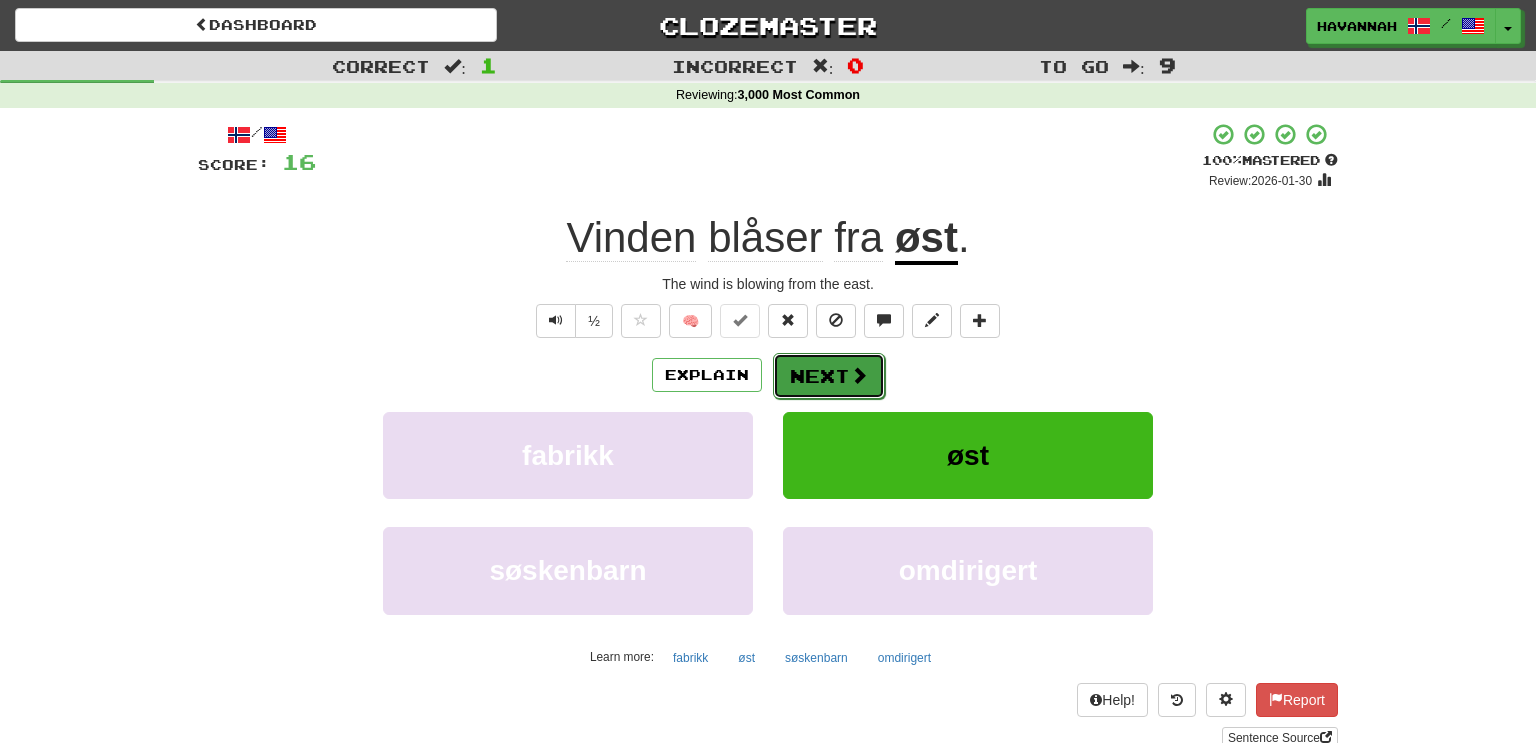 click at bounding box center [859, 375] 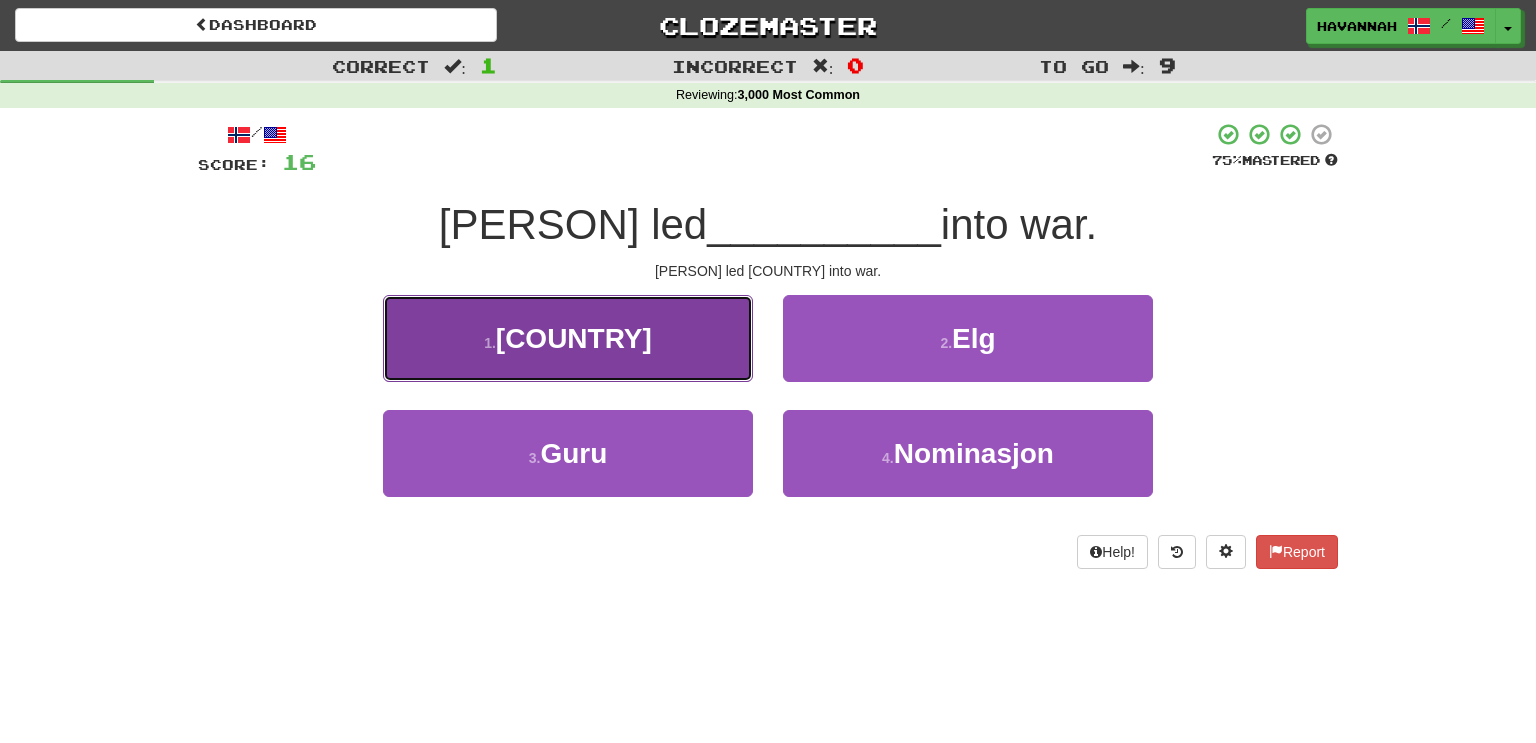 click on "1 .  Tyskland" at bounding box center (568, 338) 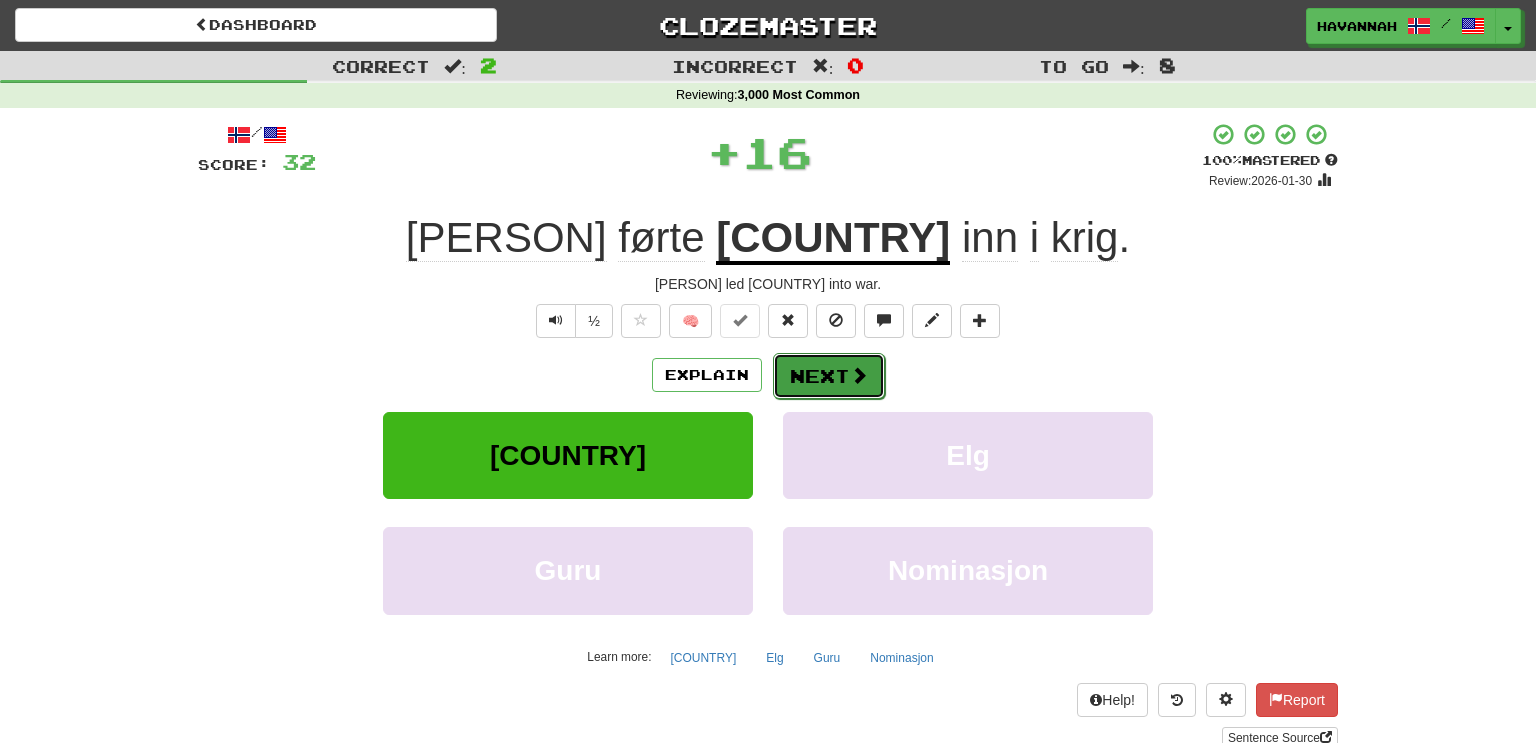 click on "Next" at bounding box center [829, 376] 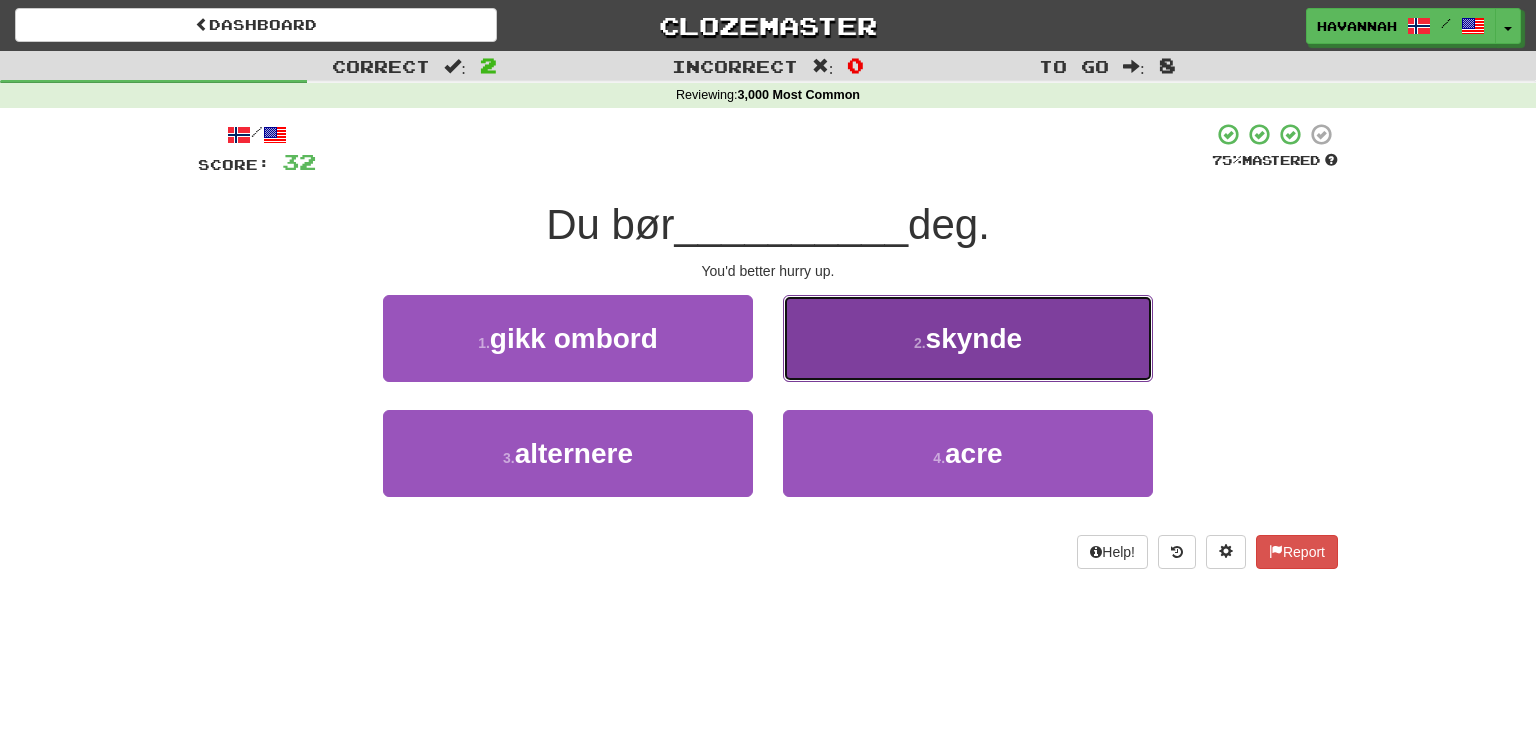 click on "2 .  skynde" at bounding box center [968, 338] 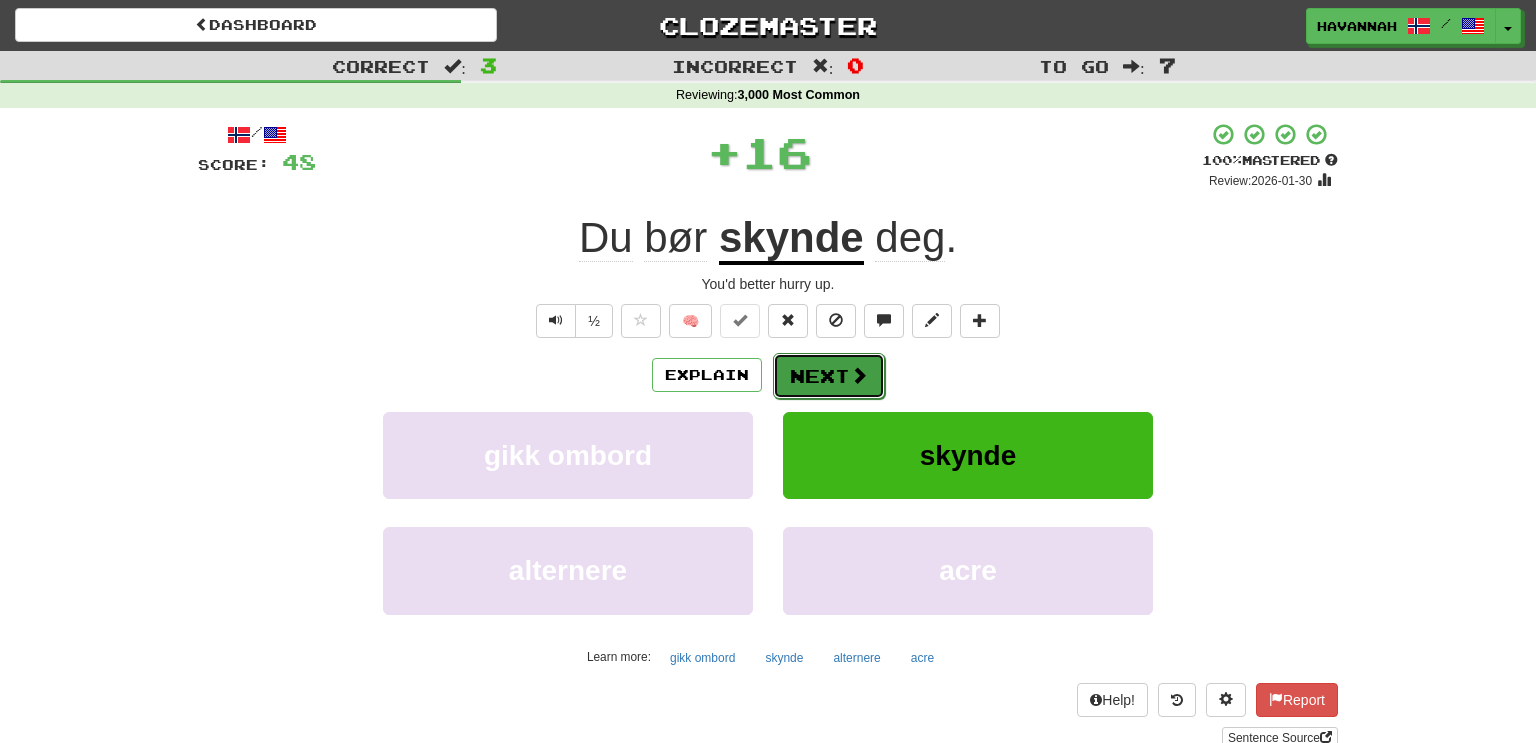 click on "Next" at bounding box center (829, 376) 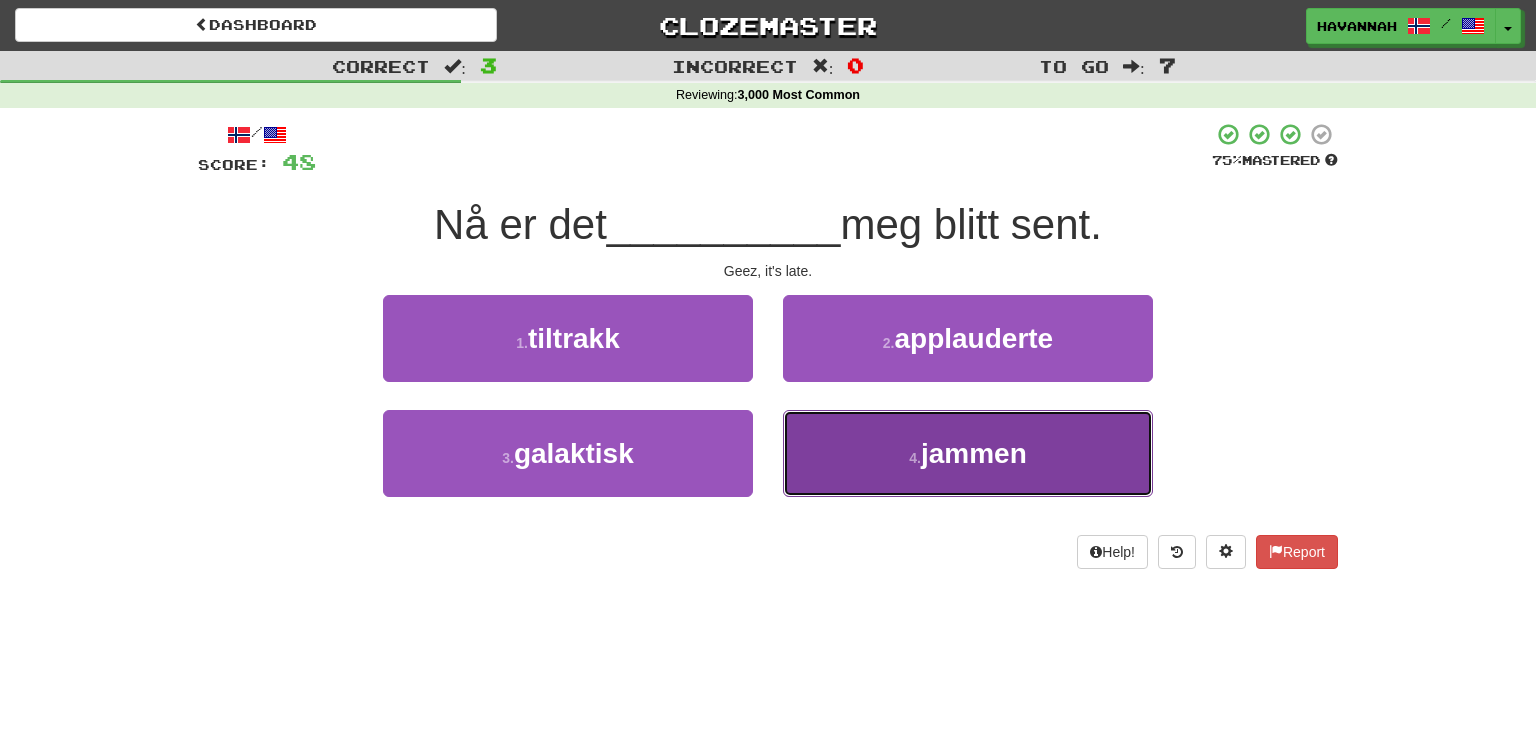 click on "4 .  jammen" at bounding box center [968, 453] 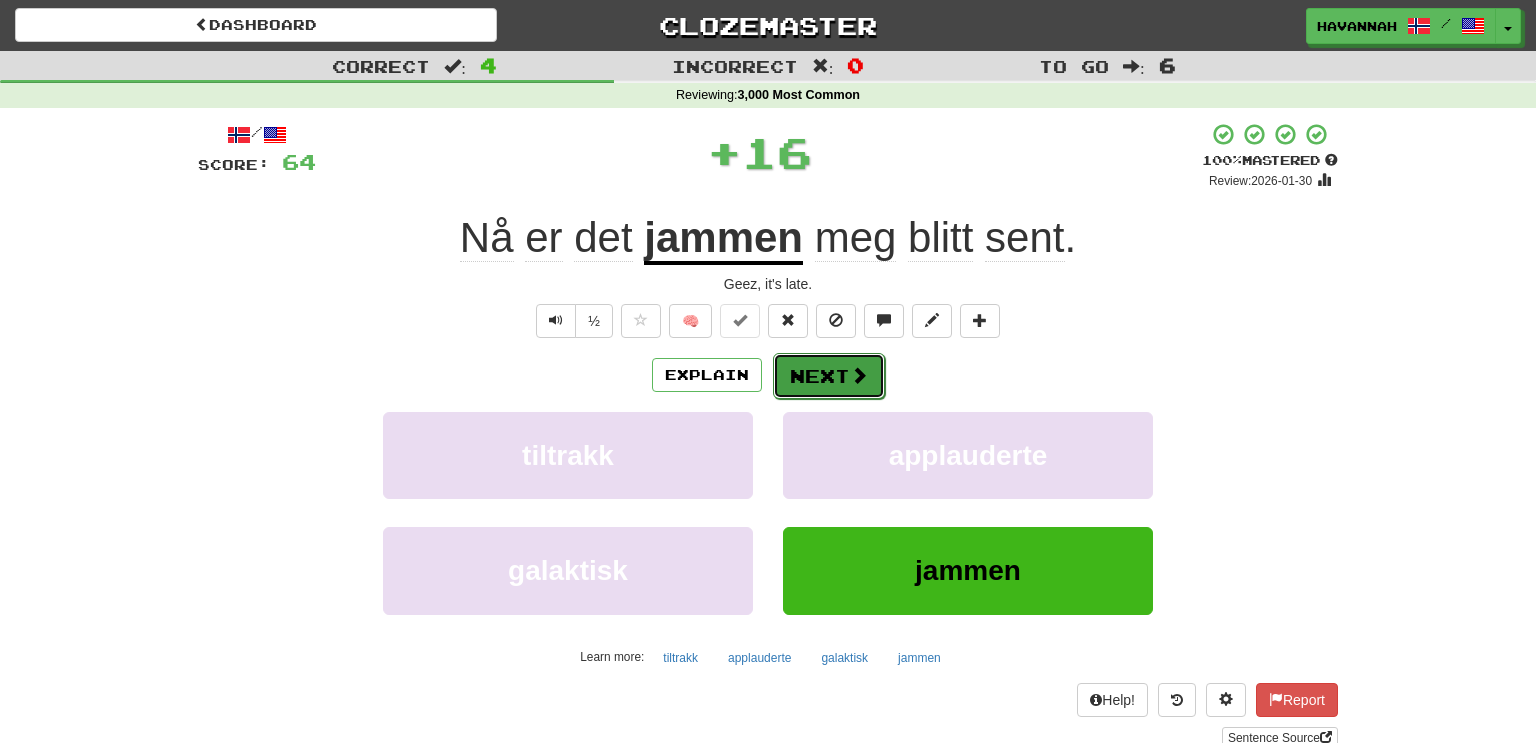 click on "Next" at bounding box center [829, 376] 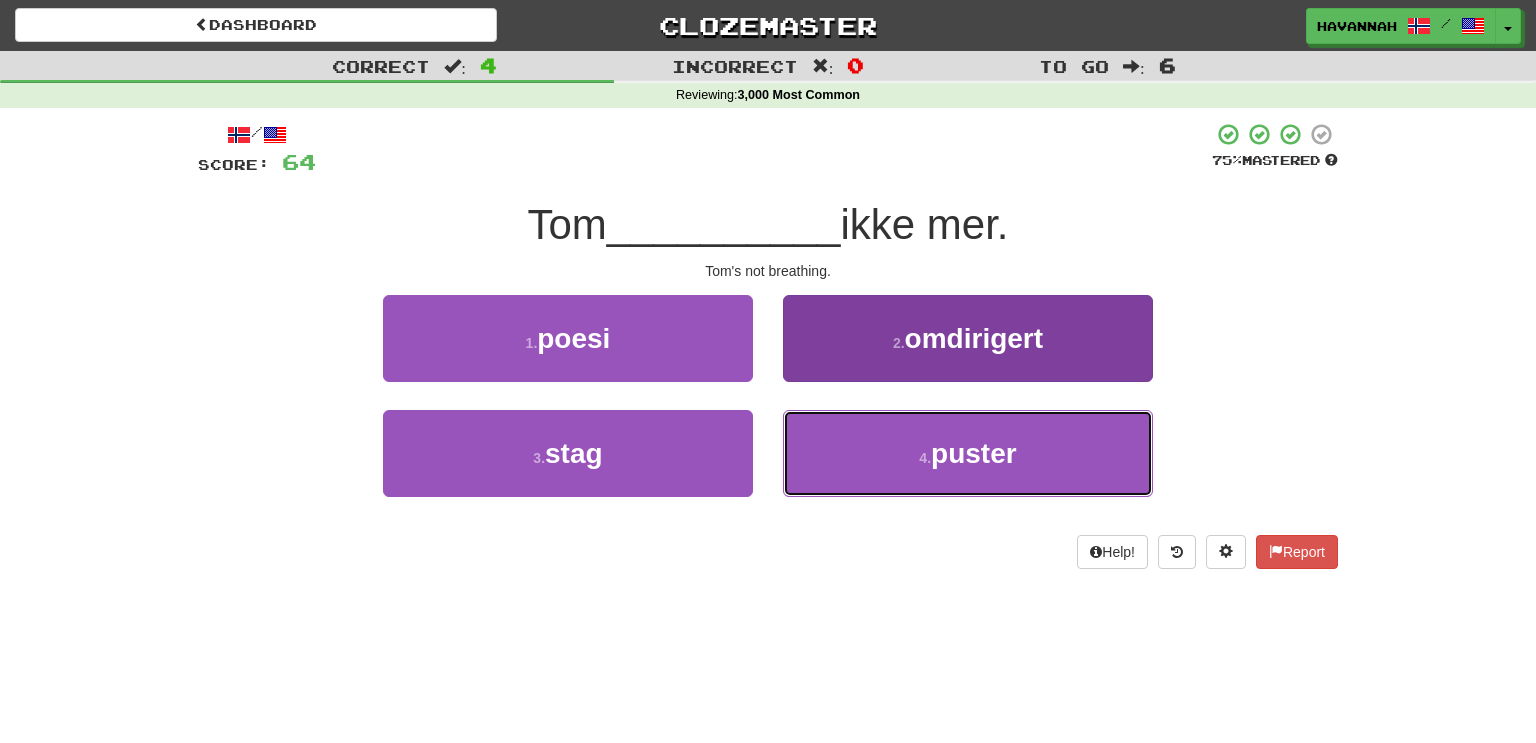 click on "4 .  puster" at bounding box center (968, 453) 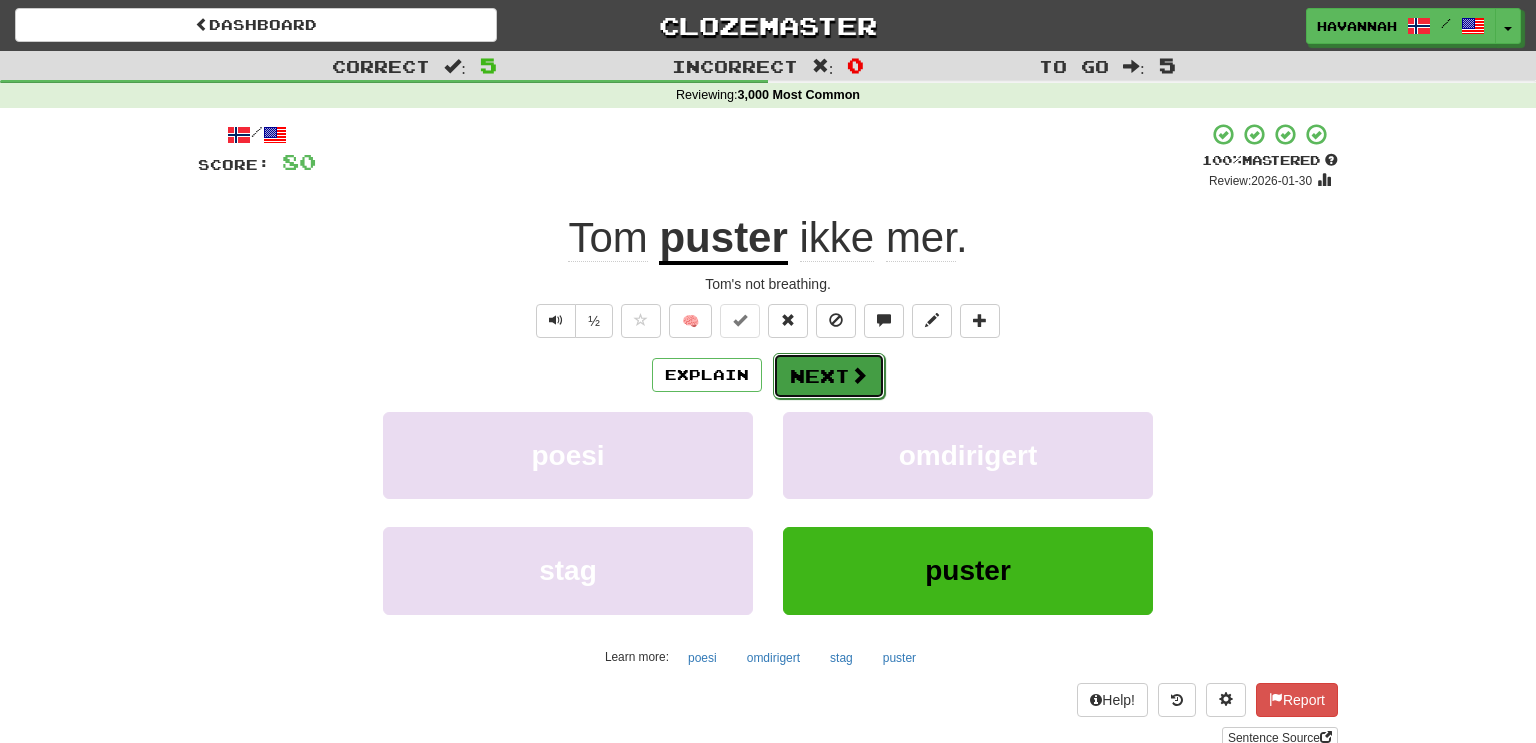click on "Next" at bounding box center [829, 376] 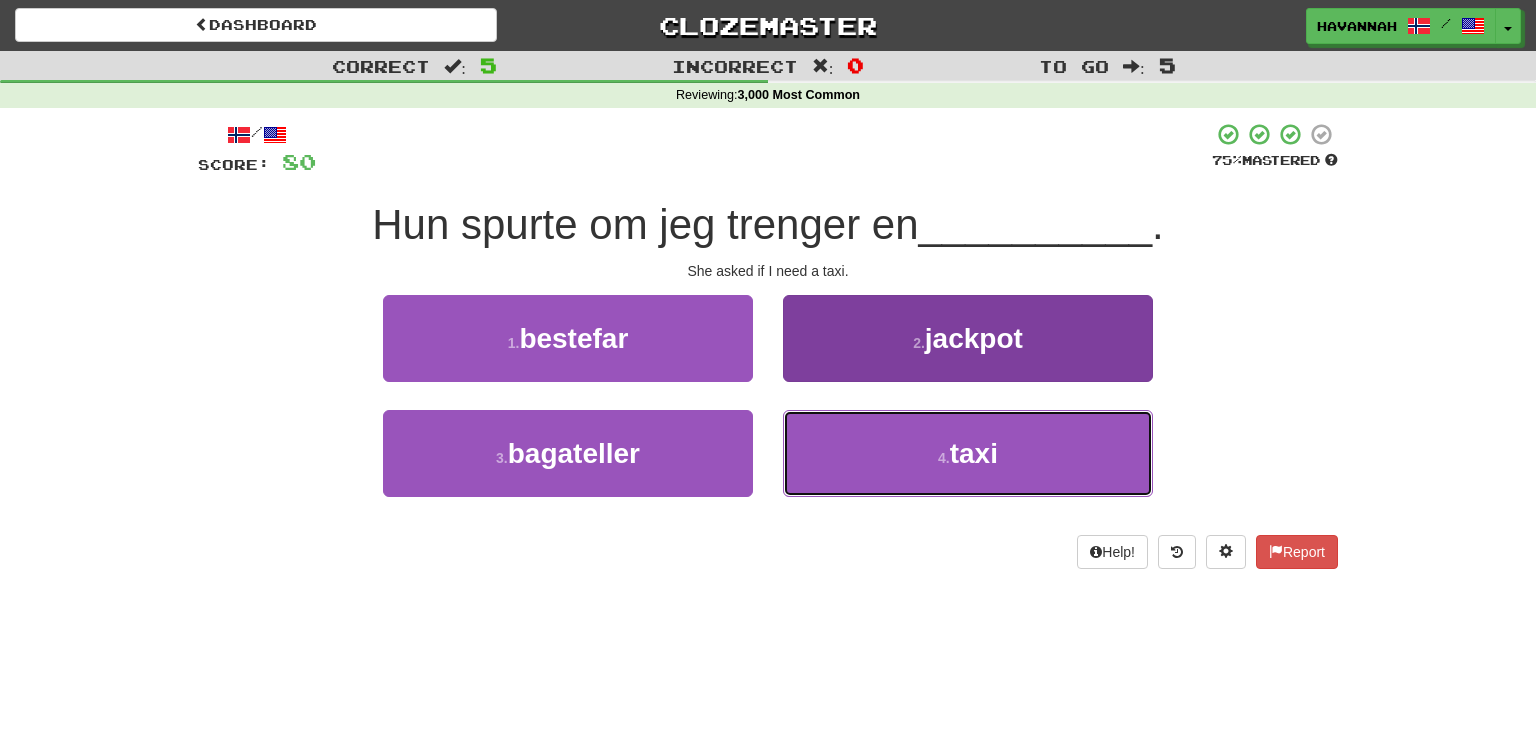 click on "4 .  taxi" at bounding box center (968, 453) 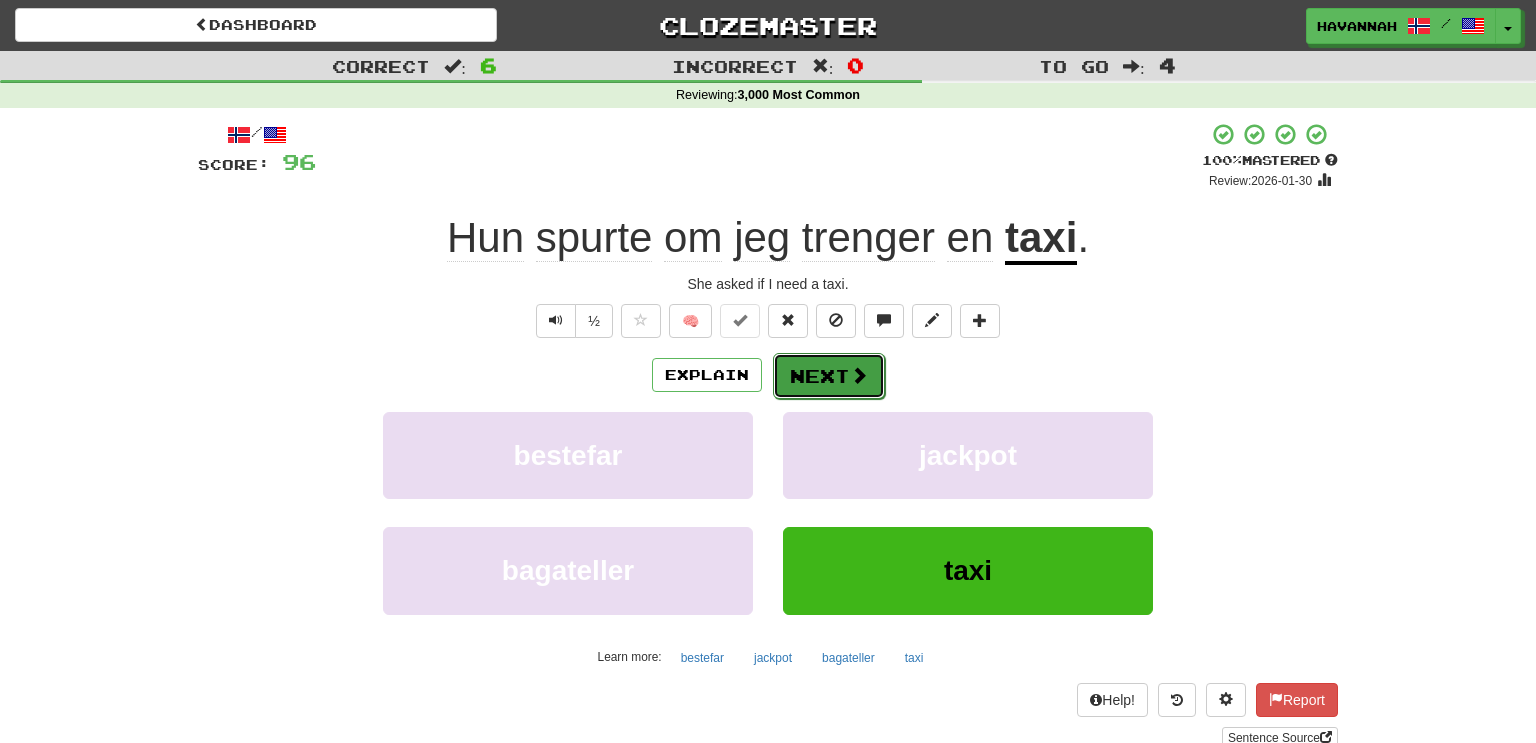 click on "Next" at bounding box center [829, 376] 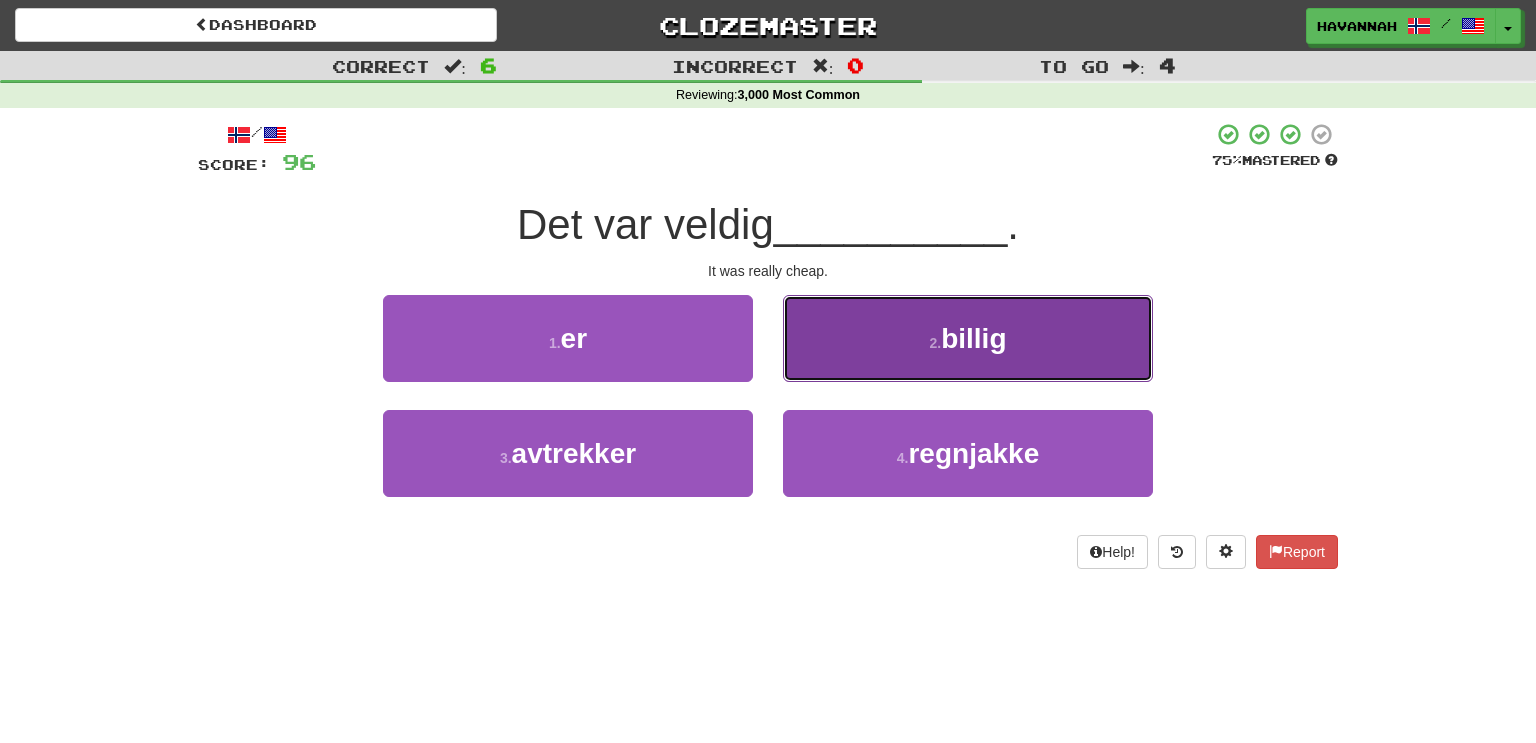 click on "2 .  billig" at bounding box center [968, 338] 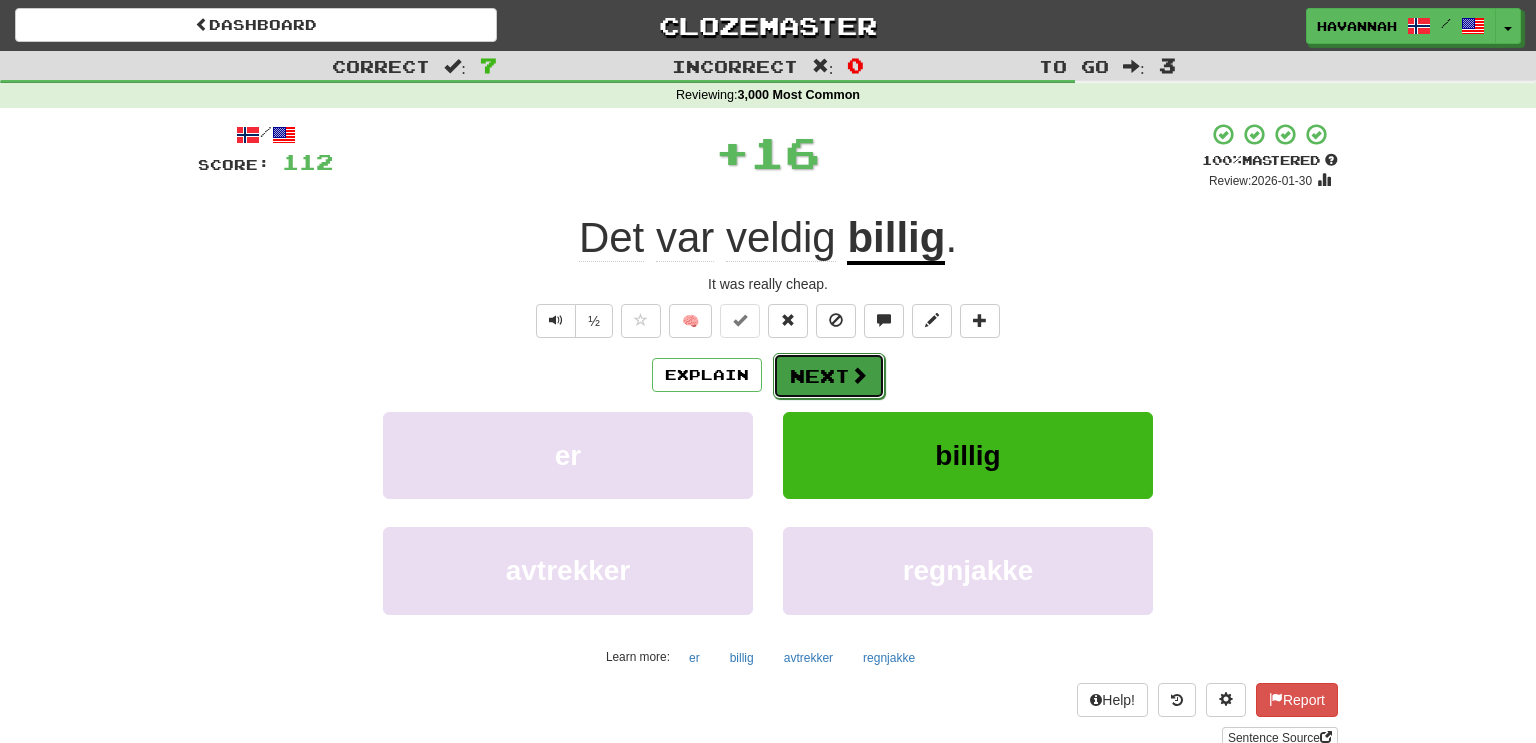 click at bounding box center [859, 375] 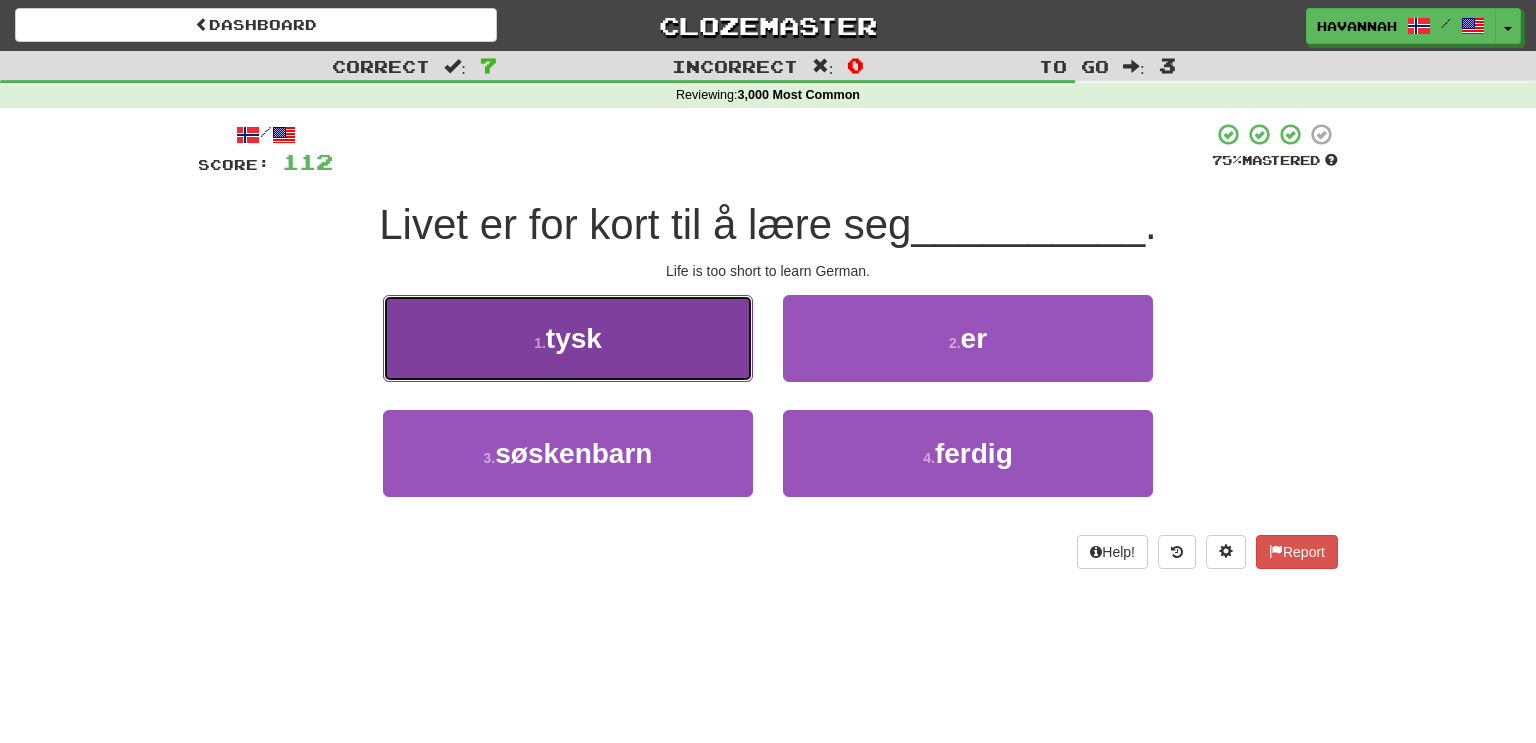 click on "1 .  tysk" at bounding box center [568, 338] 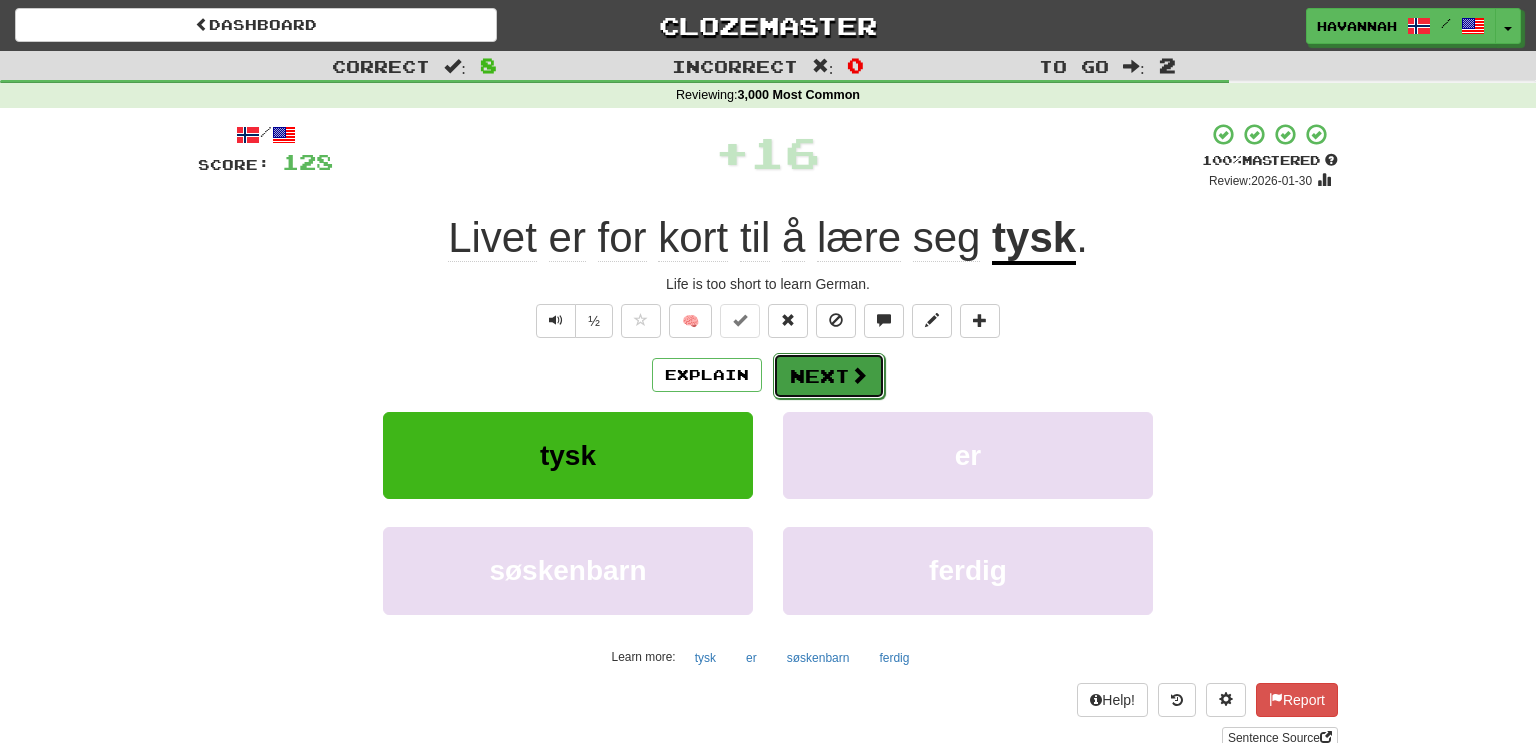 click on "Next" at bounding box center (829, 376) 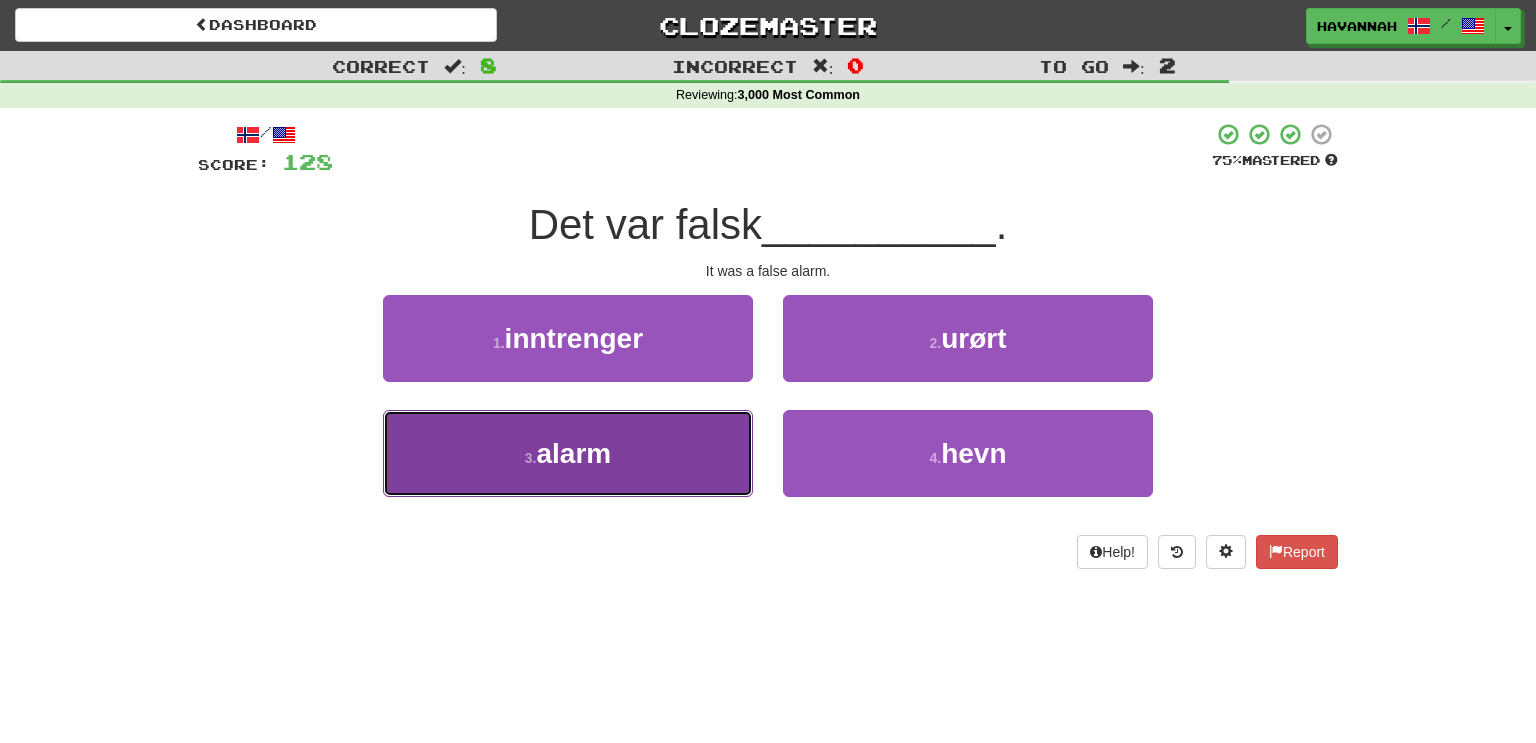 click on "3 .  alarm" at bounding box center [568, 453] 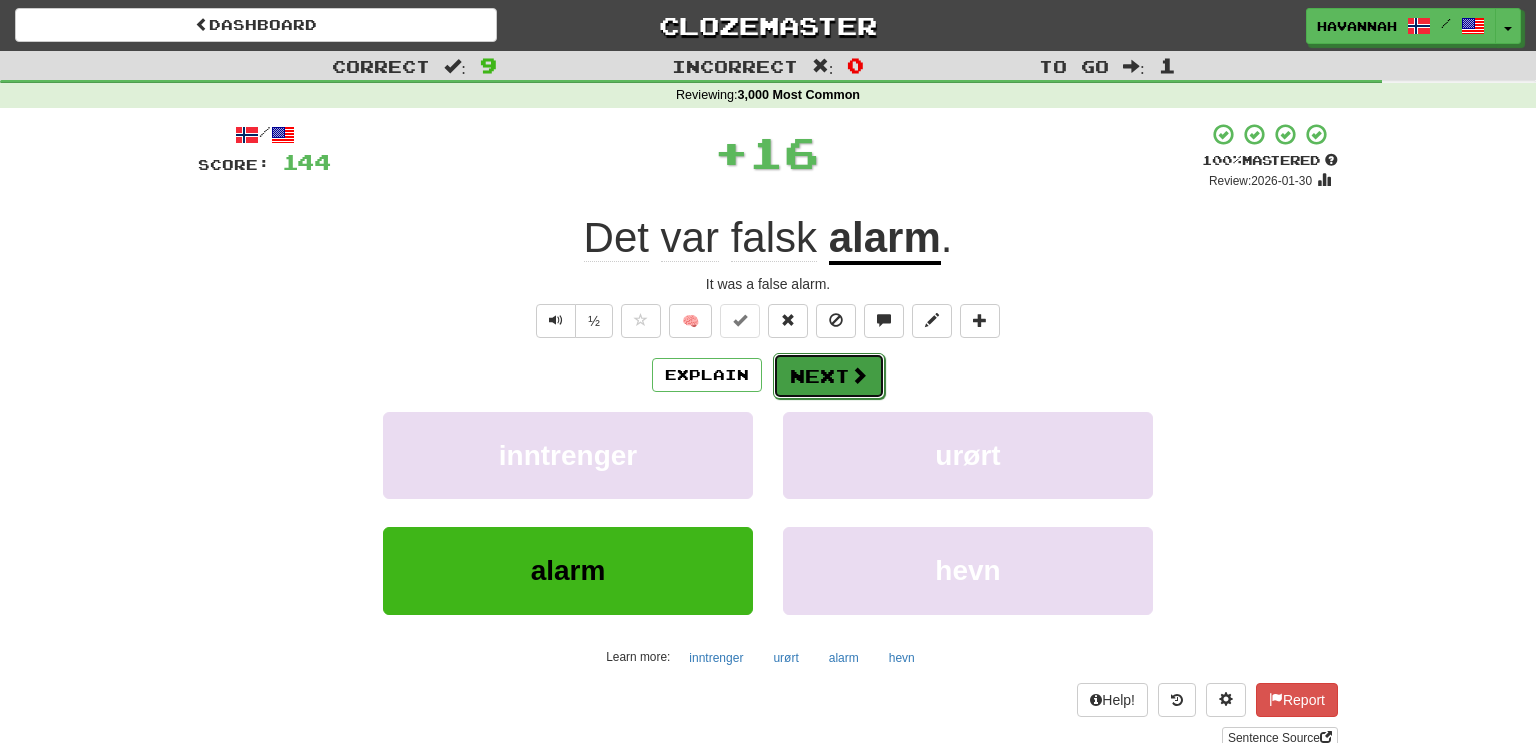click at bounding box center (859, 375) 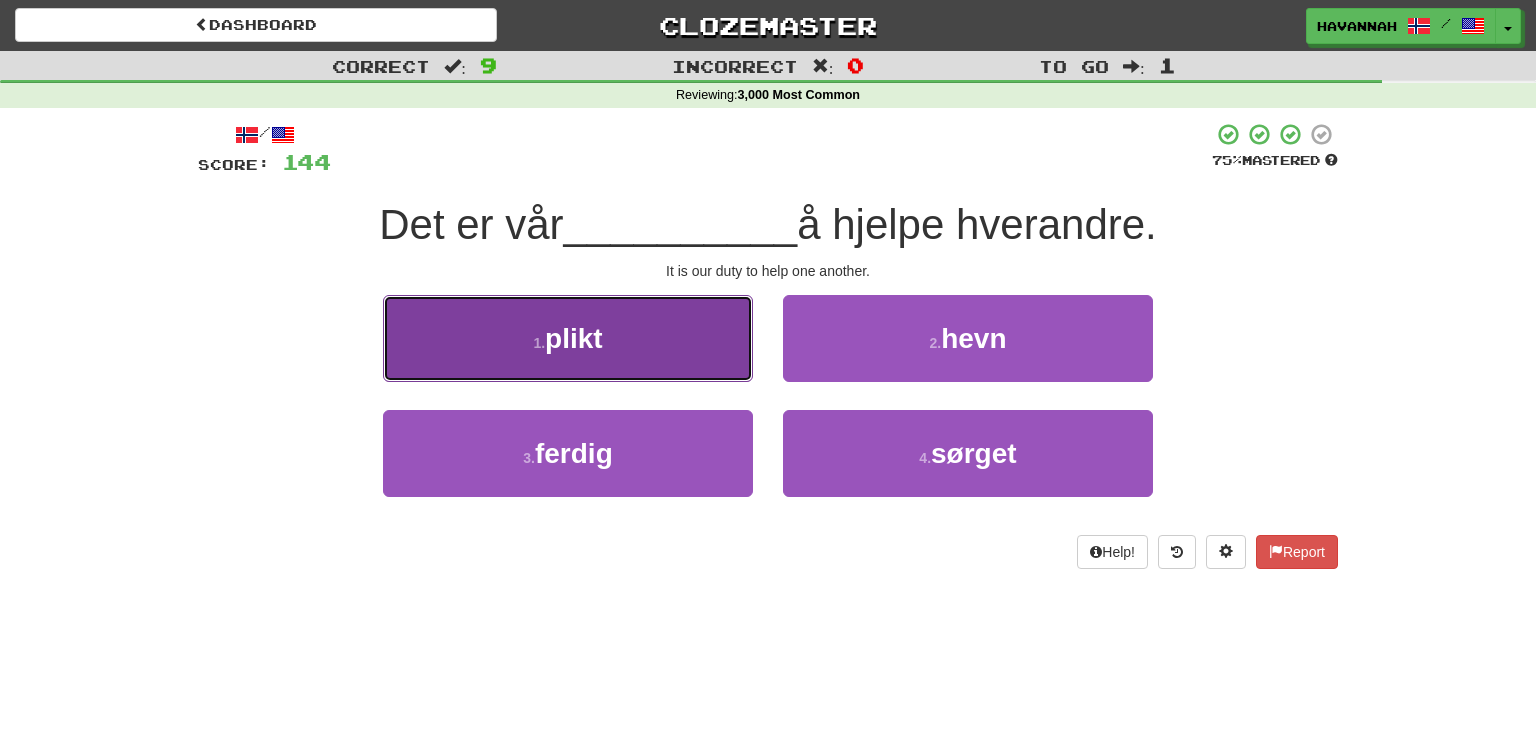 click on "1 .  plikt" at bounding box center (568, 338) 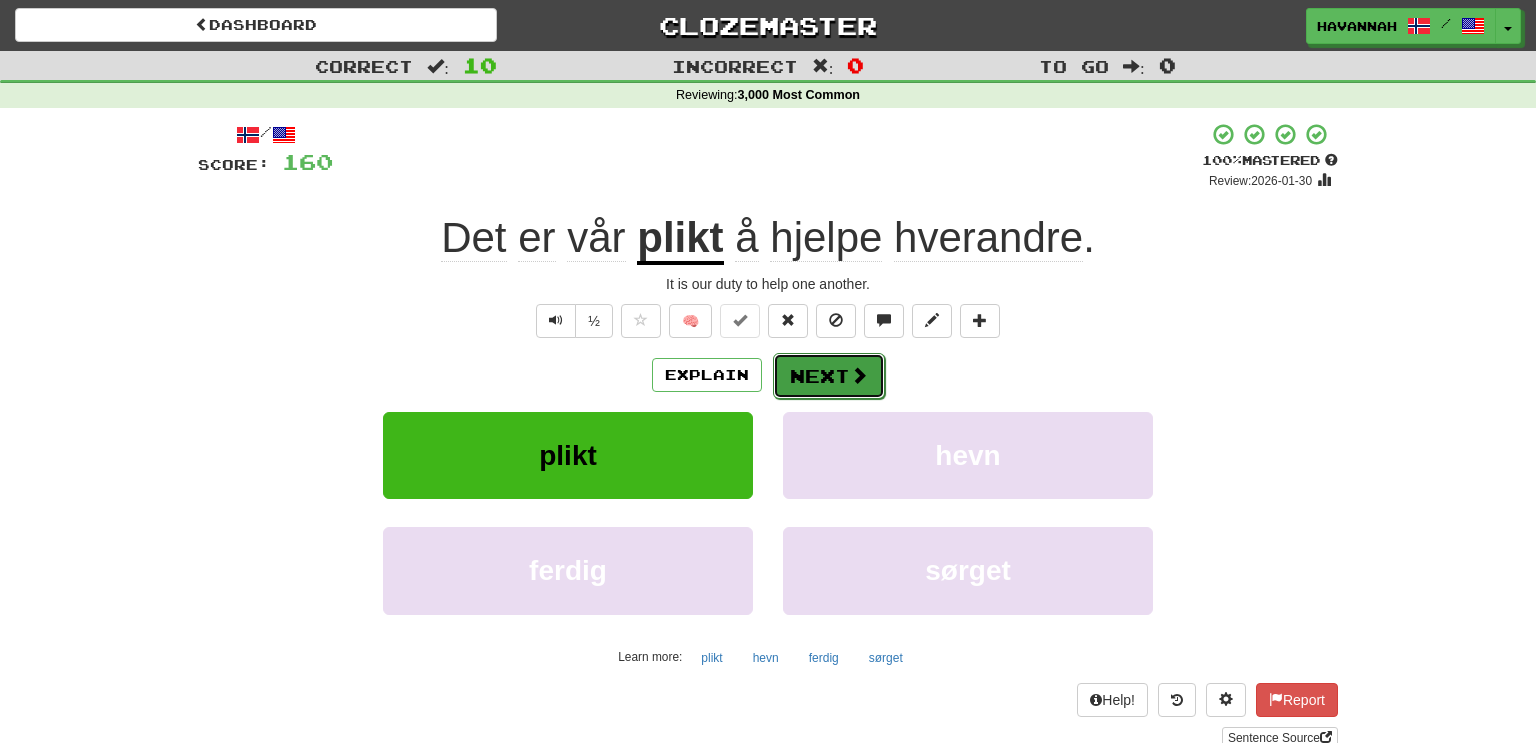 click on "Next" at bounding box center [829, 376] 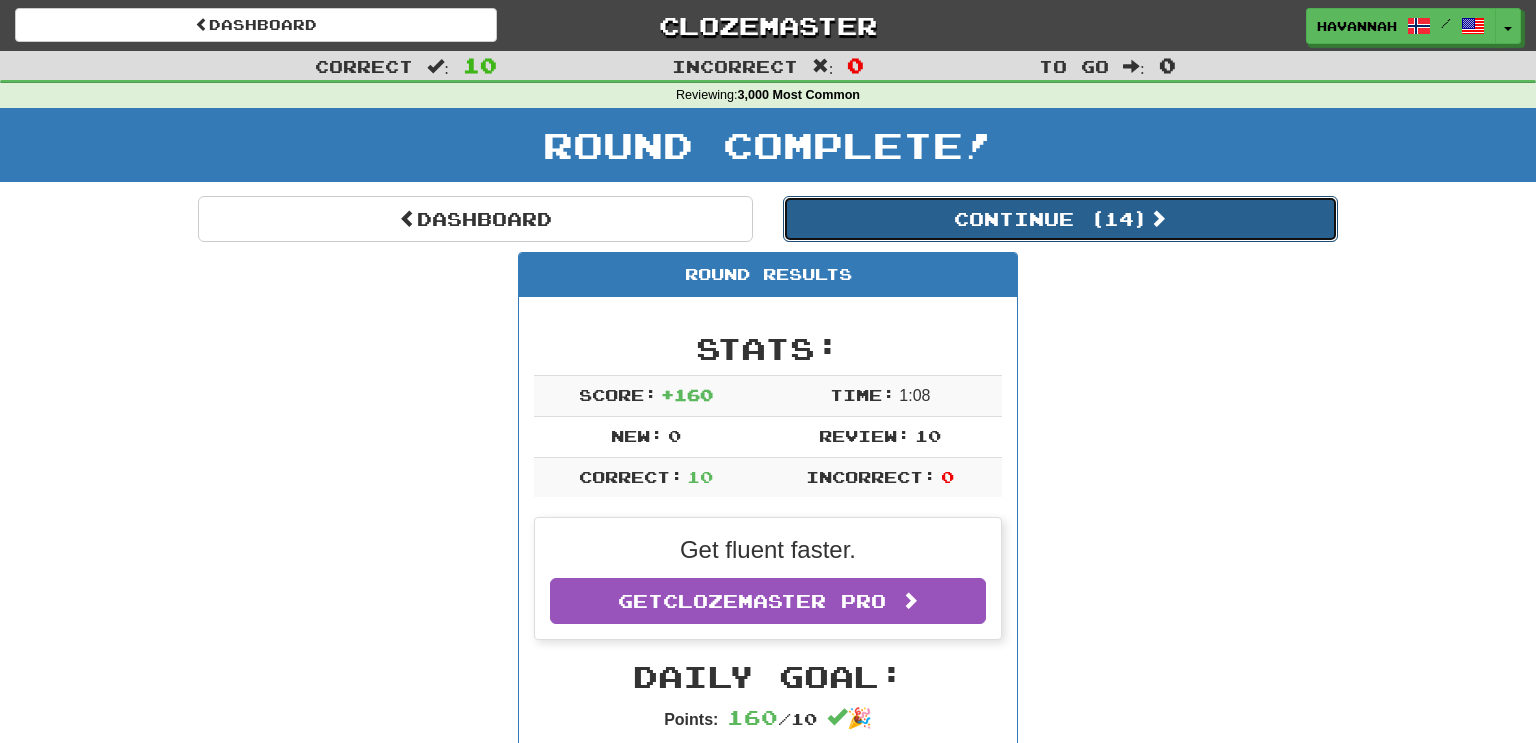 click on "Continue ( 14 )" at bounding box center [1060, 219] 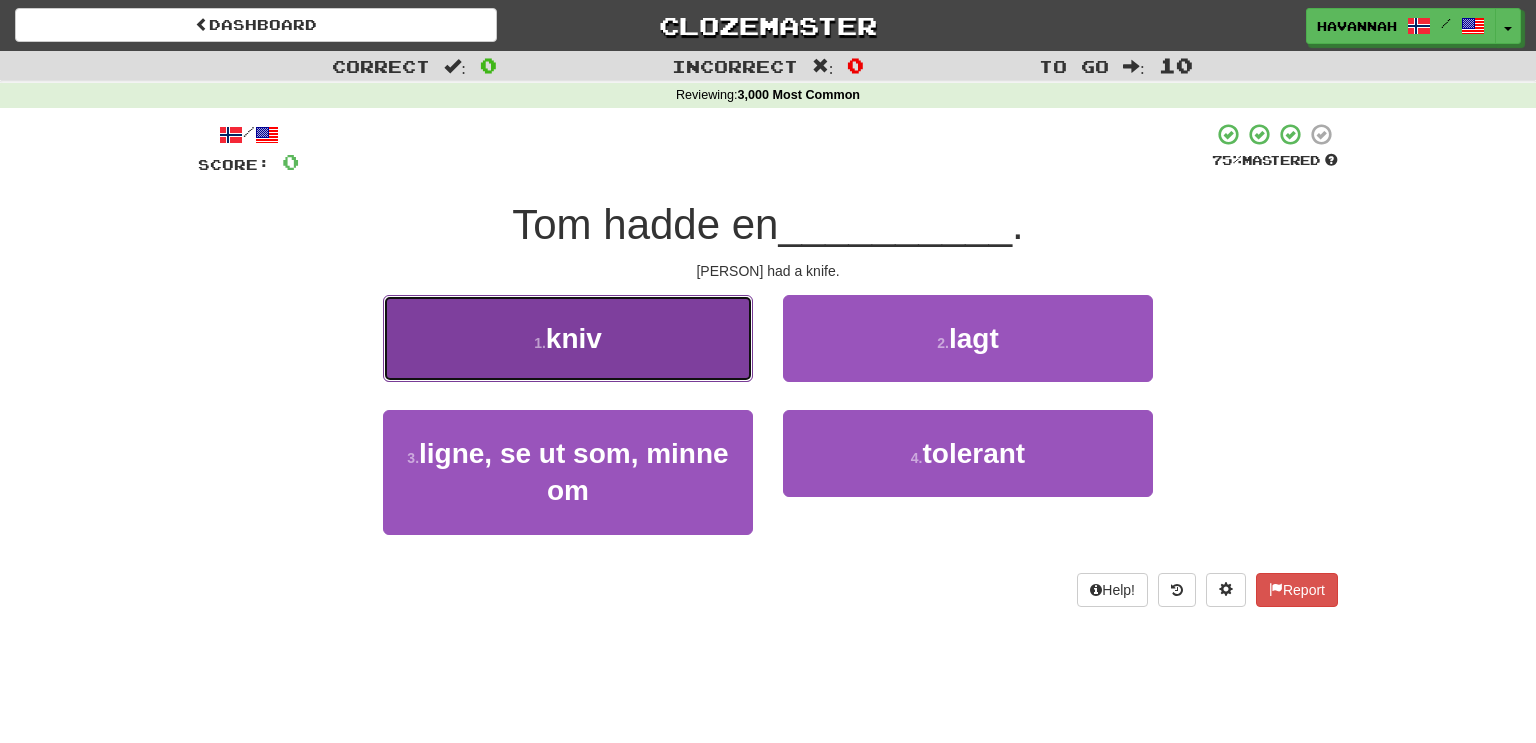 click on "1 .  kniv" at bounding box center (568, 338) 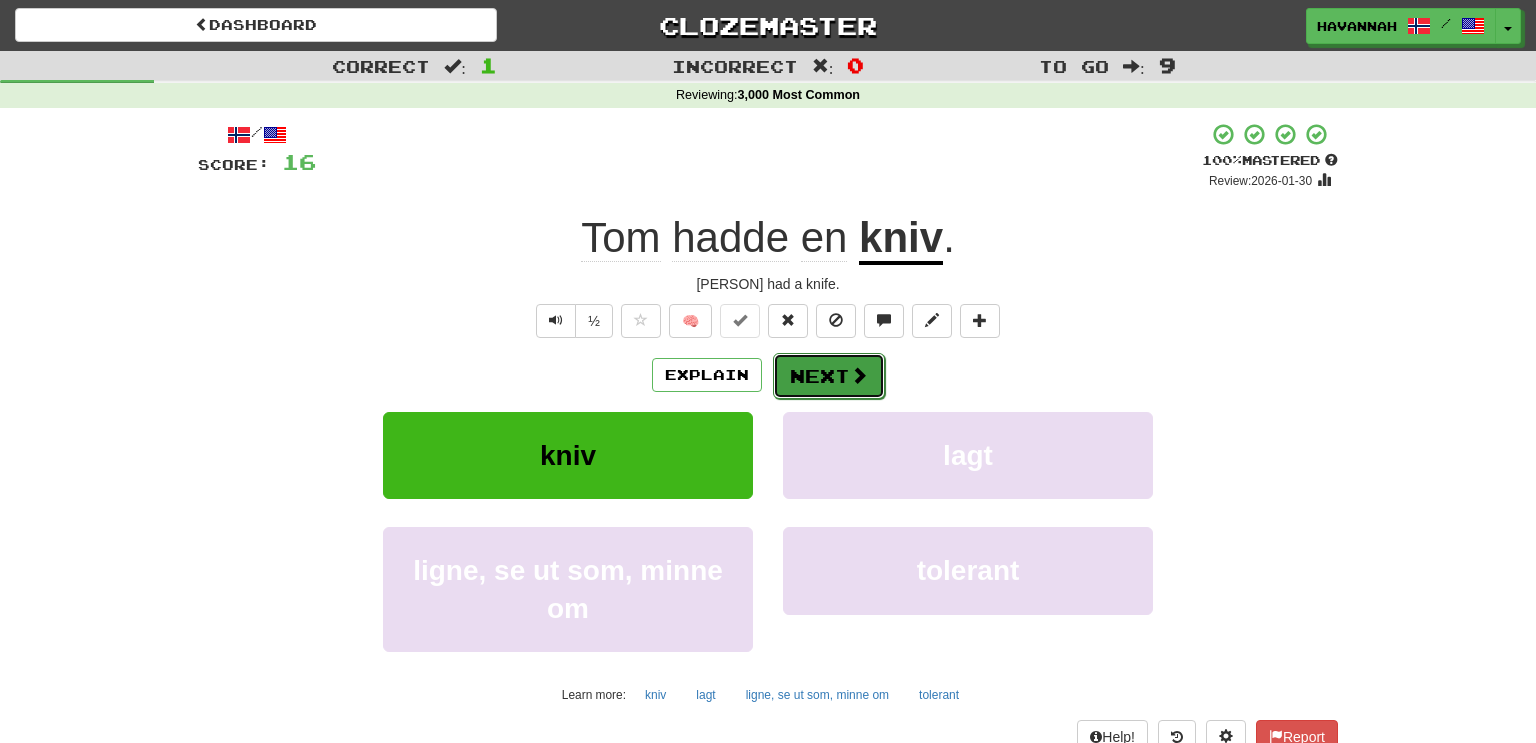 click at bounding box center (859, 375) 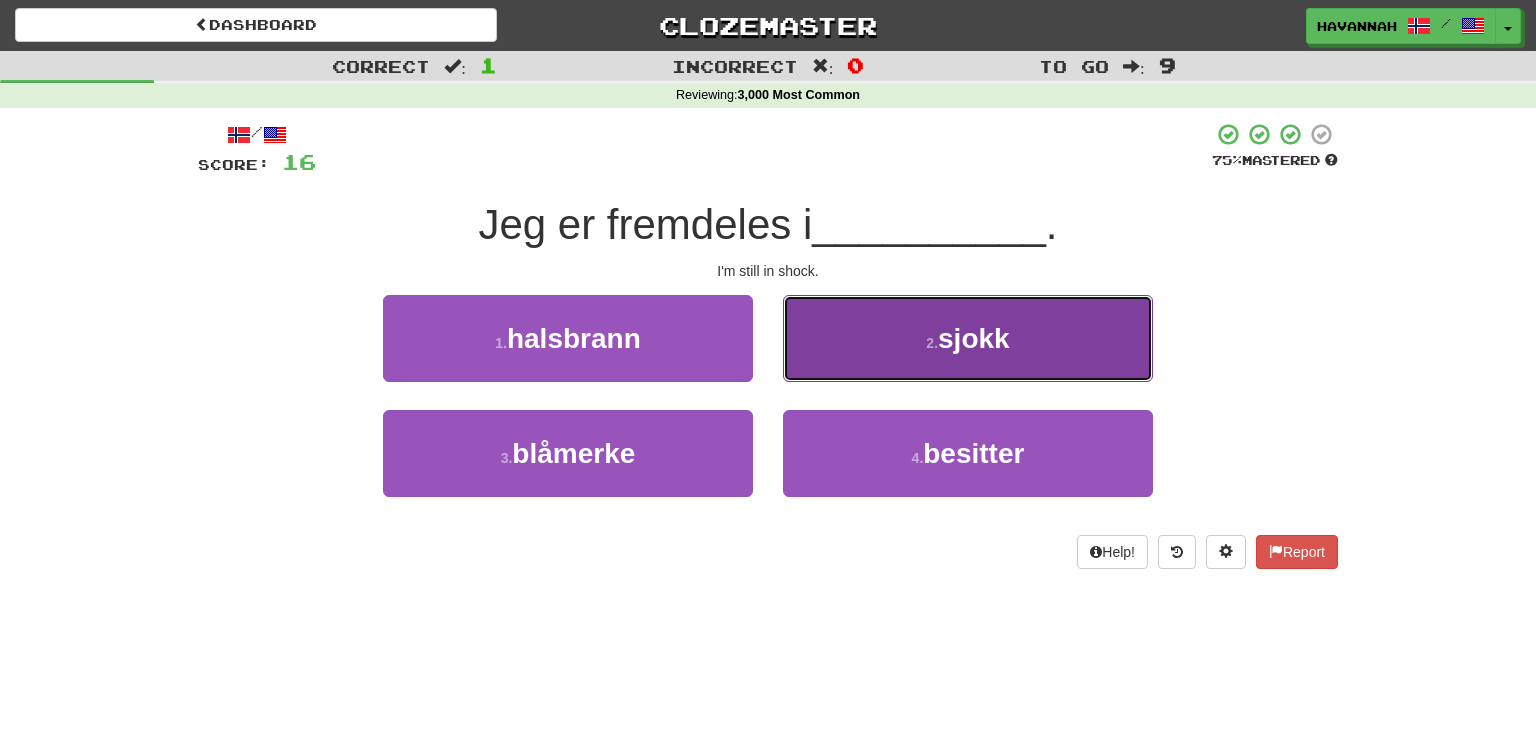 click on "sjokk" at bounding box center [974, 338] 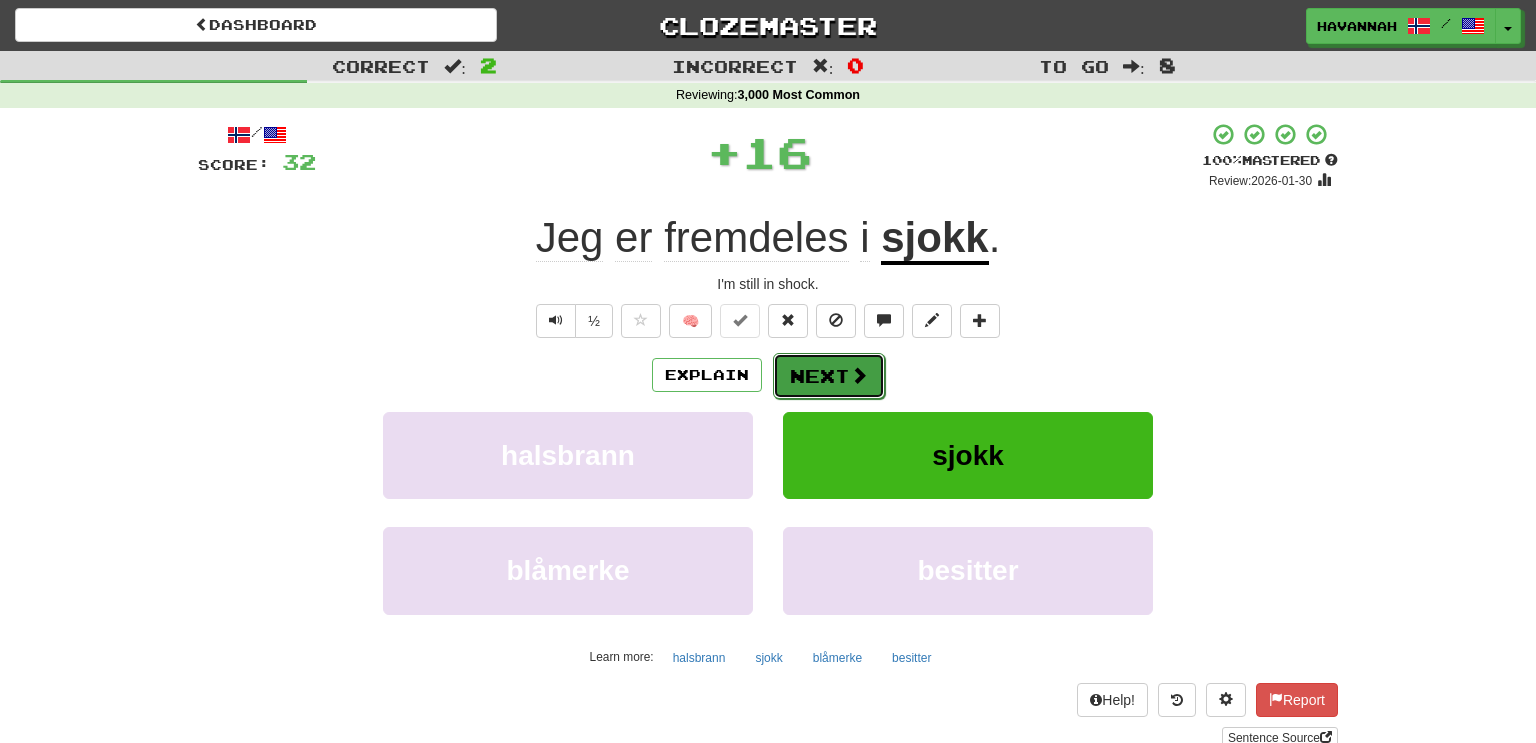 click on "Next" at bounding box center (829, 376) 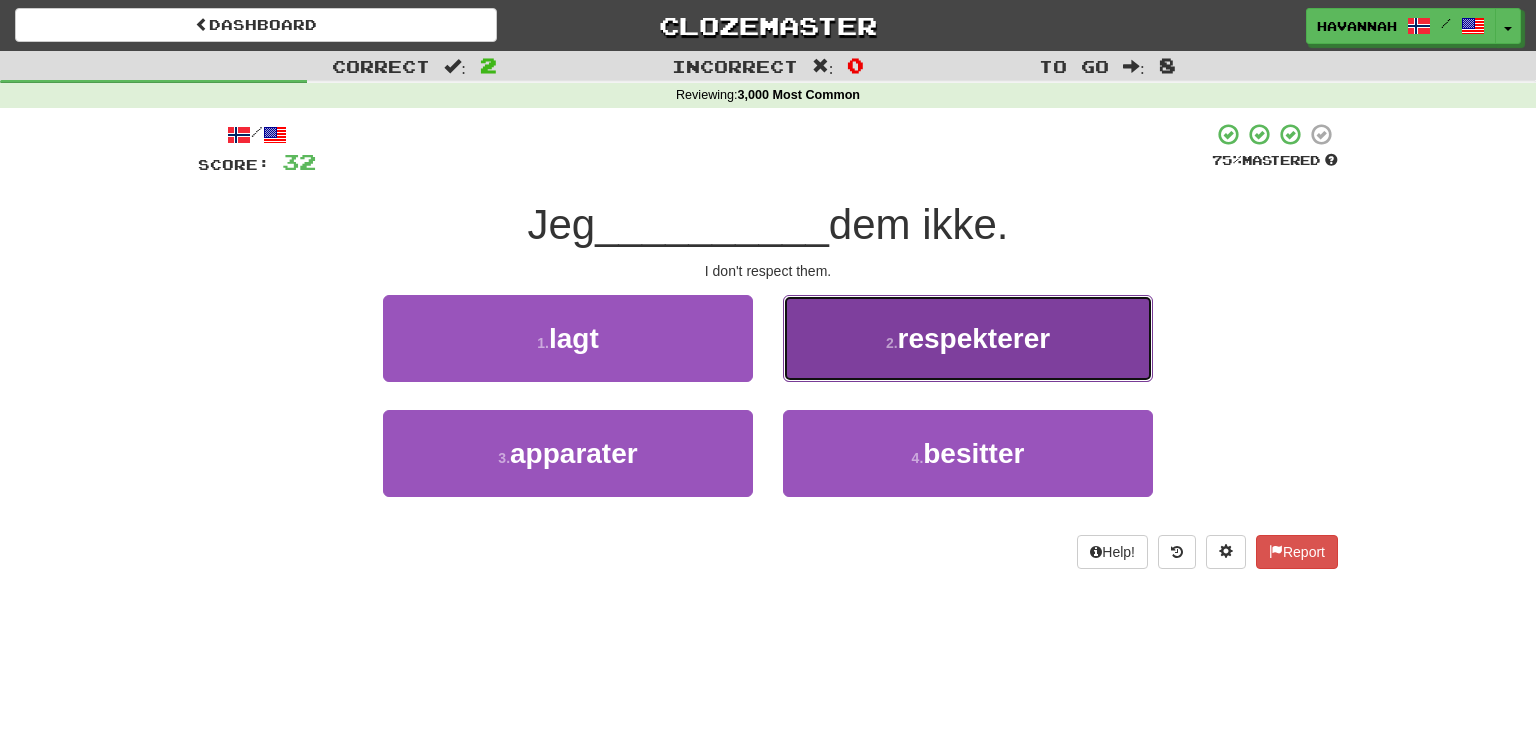 click on "respekterer" at bounding box center [974, 338] 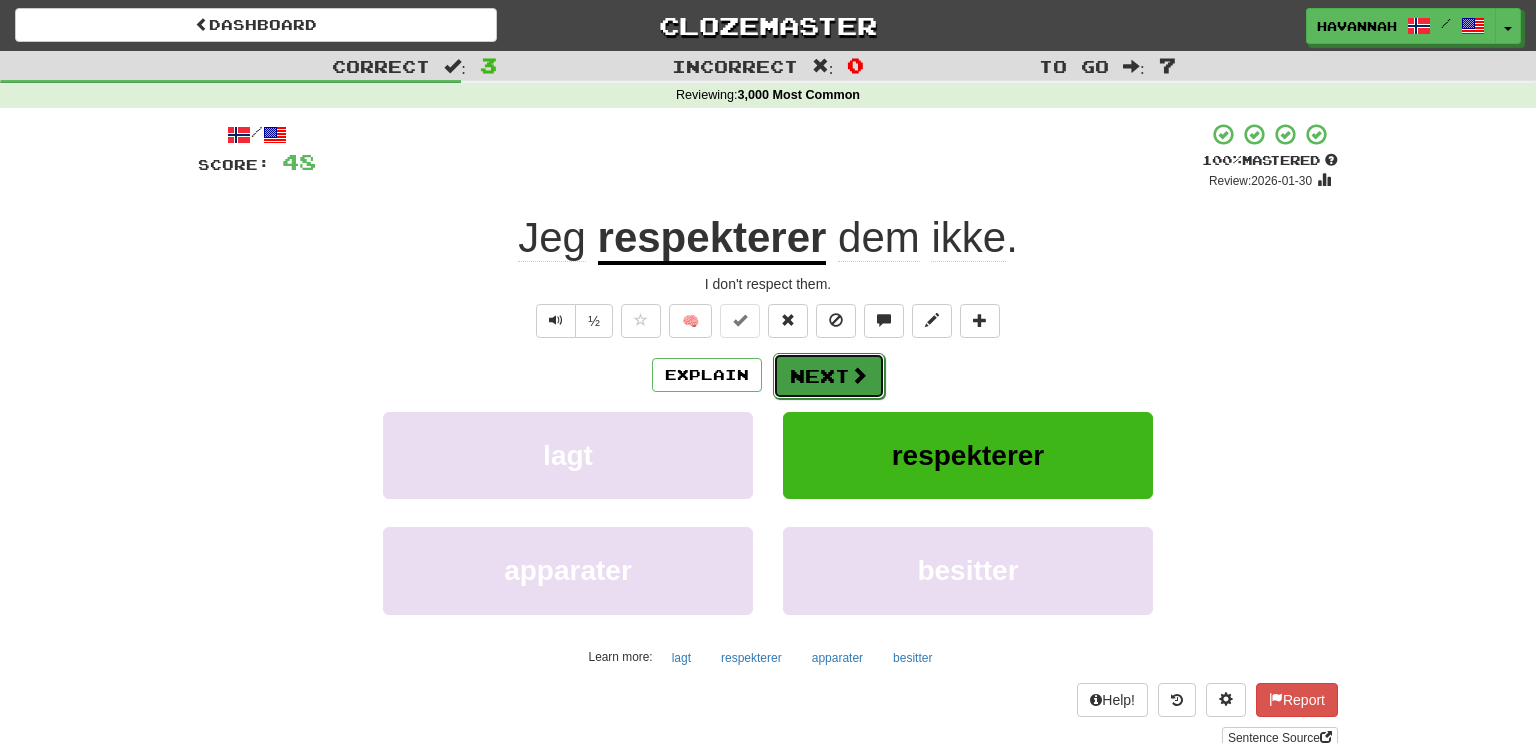 click at bounding box center [859, 375] 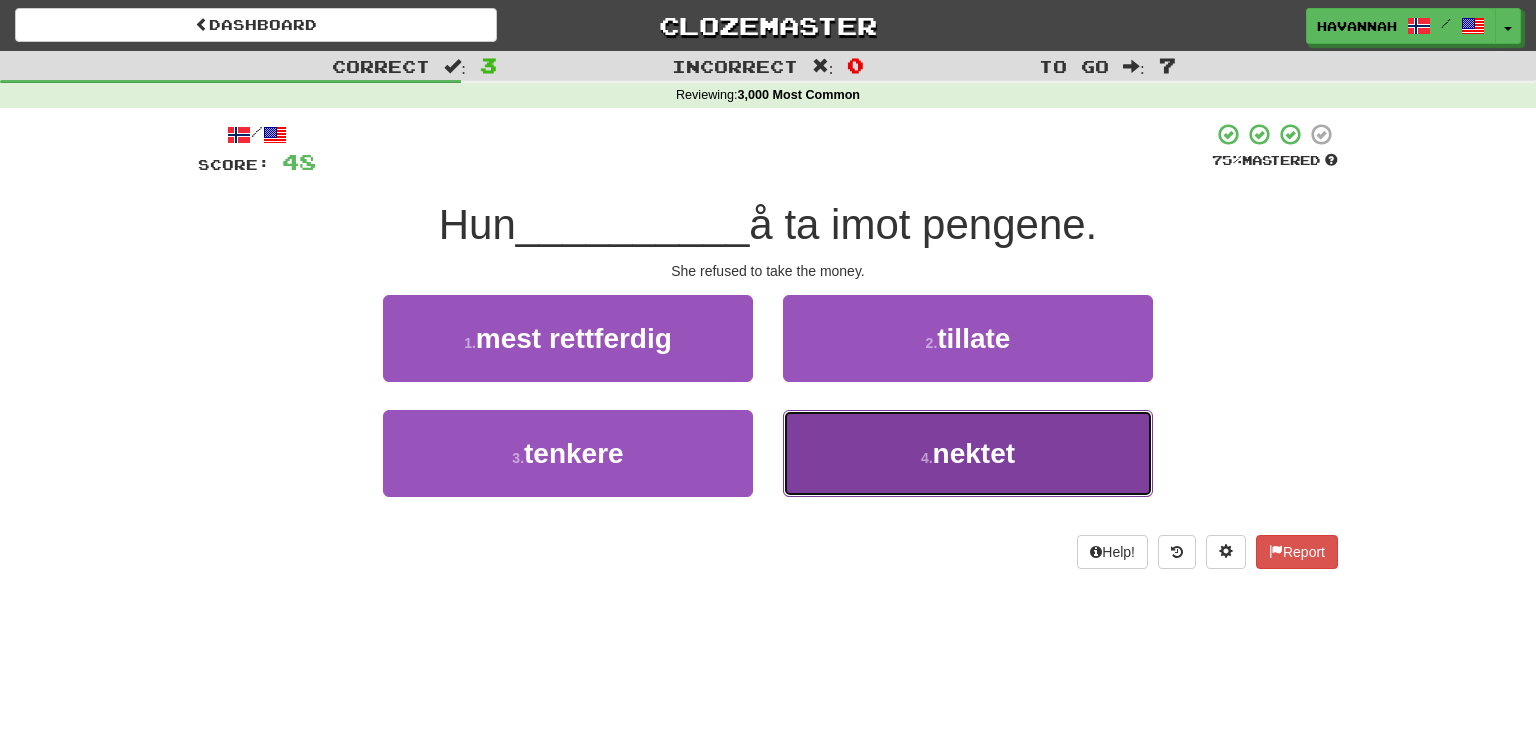 click on "4 .  nektet" at bounding box center [968, 453] 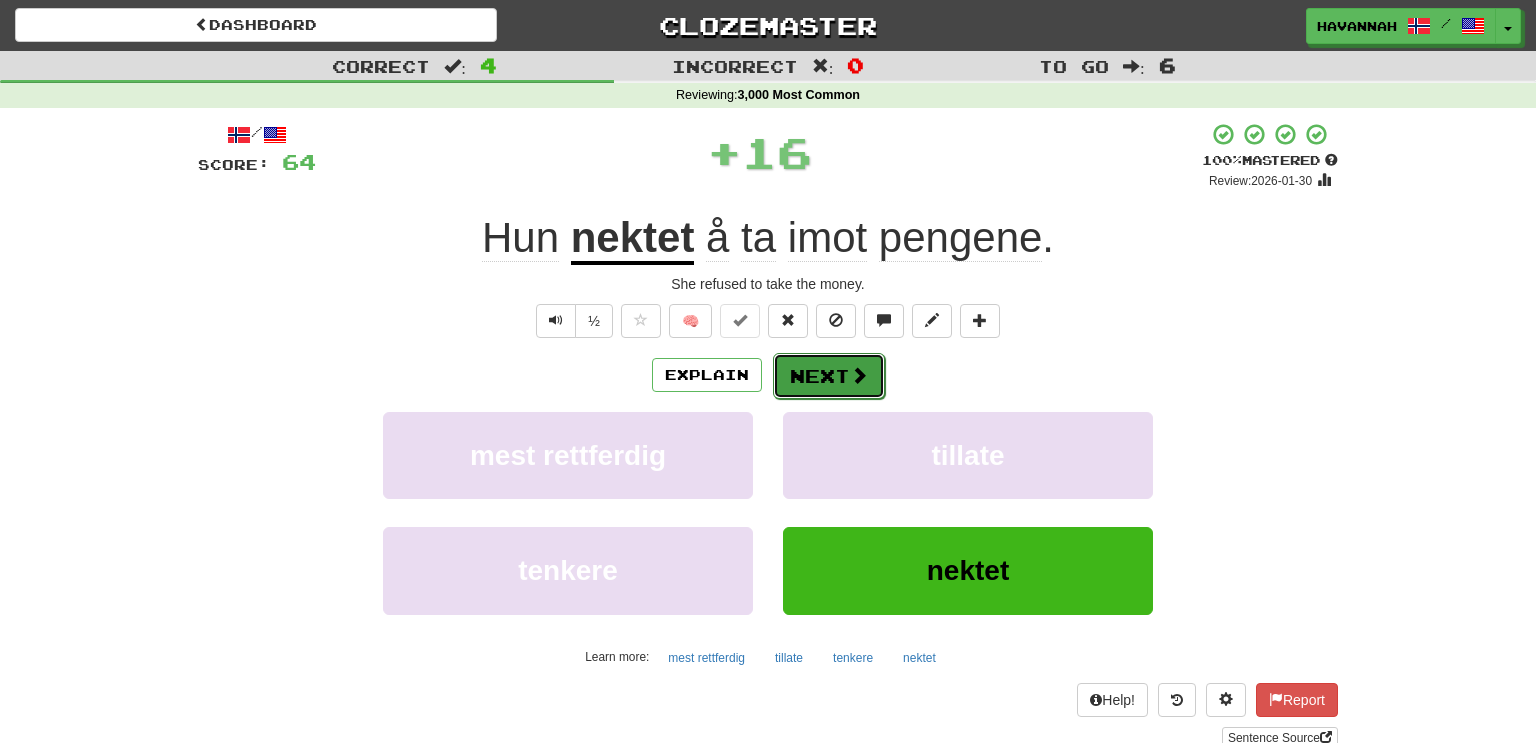 click on "Next" at bounding box center (829, 376) 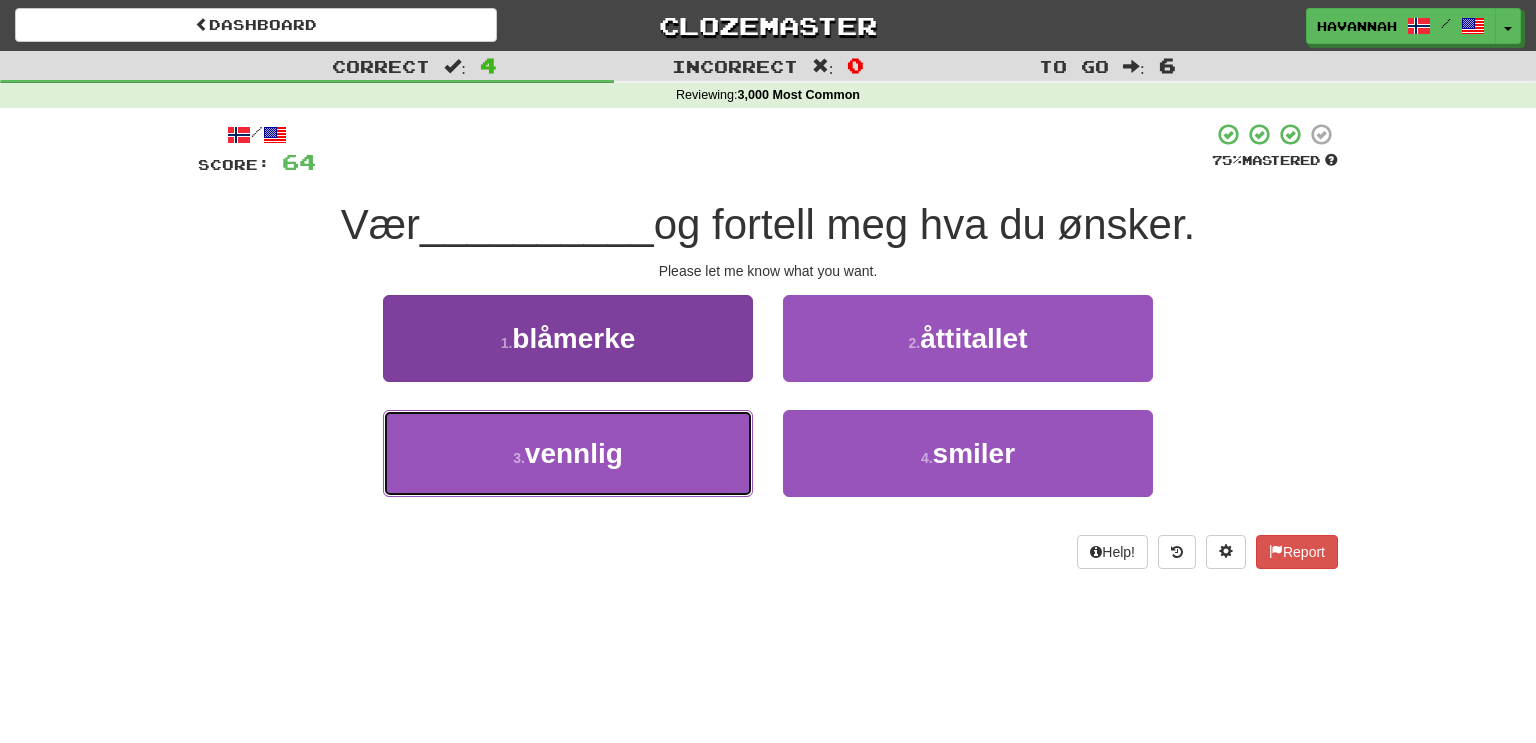 click on "3 .  vennlig" at bounding box center (568, 453) 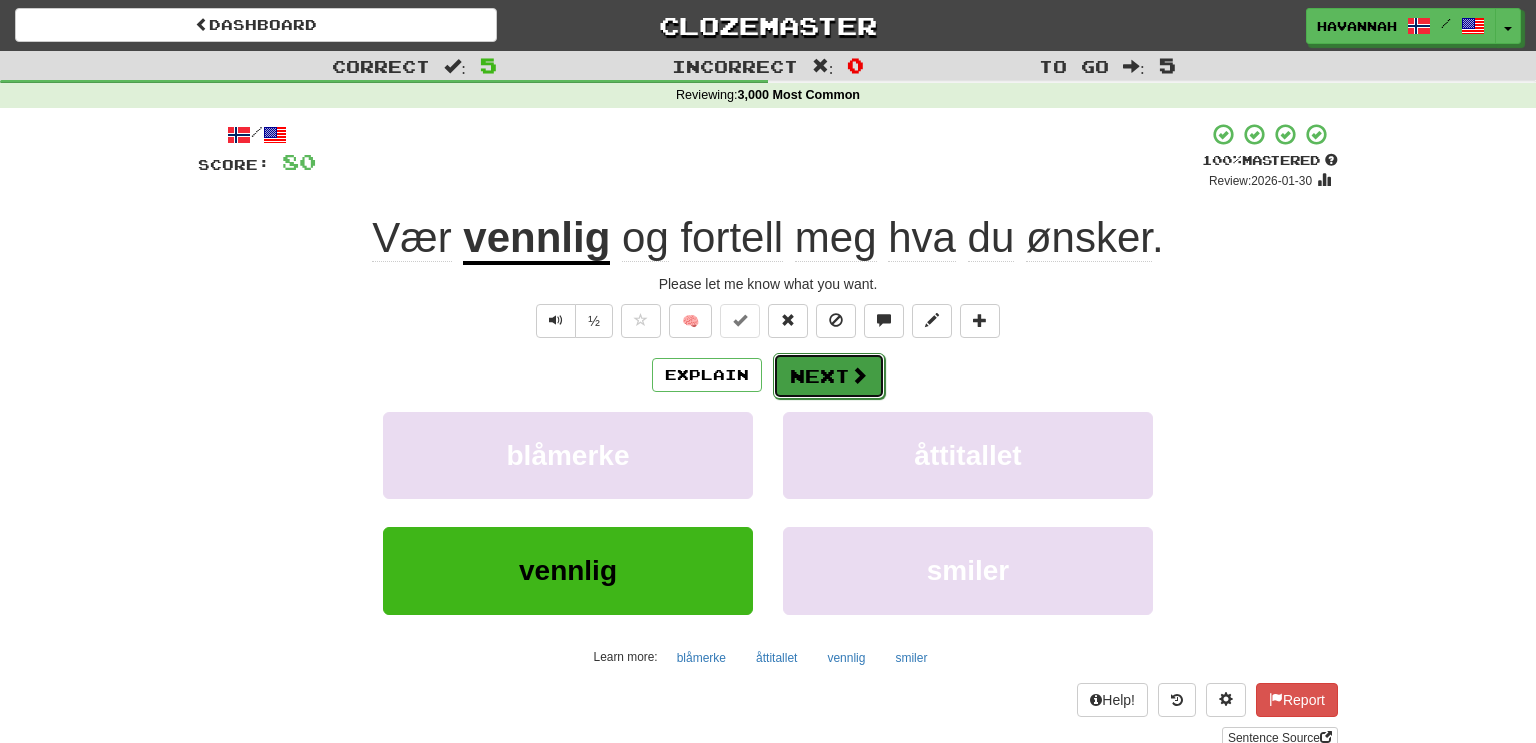 click at bounding box center (859, 375) 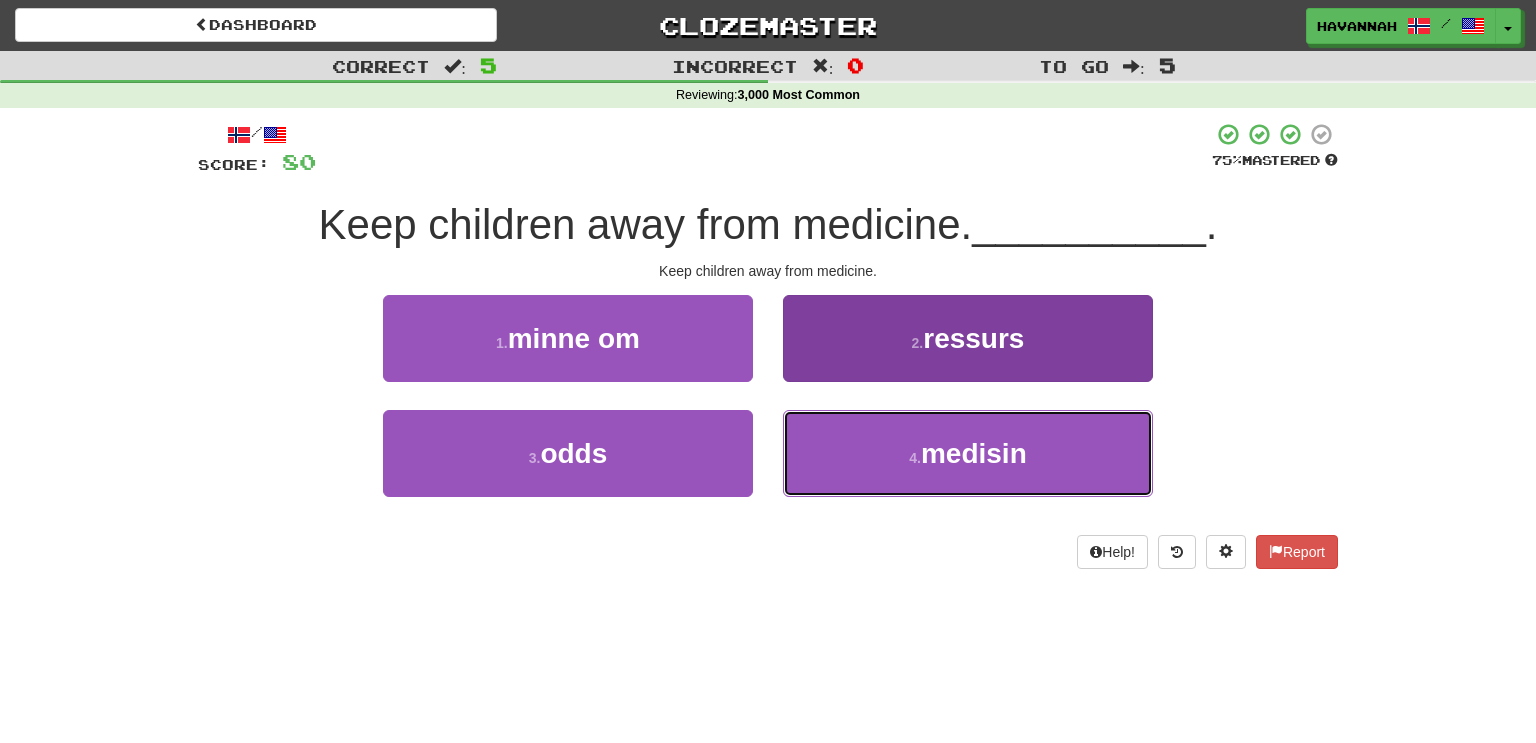 click on "4 .  medisin" at bounding box center (968, 453) 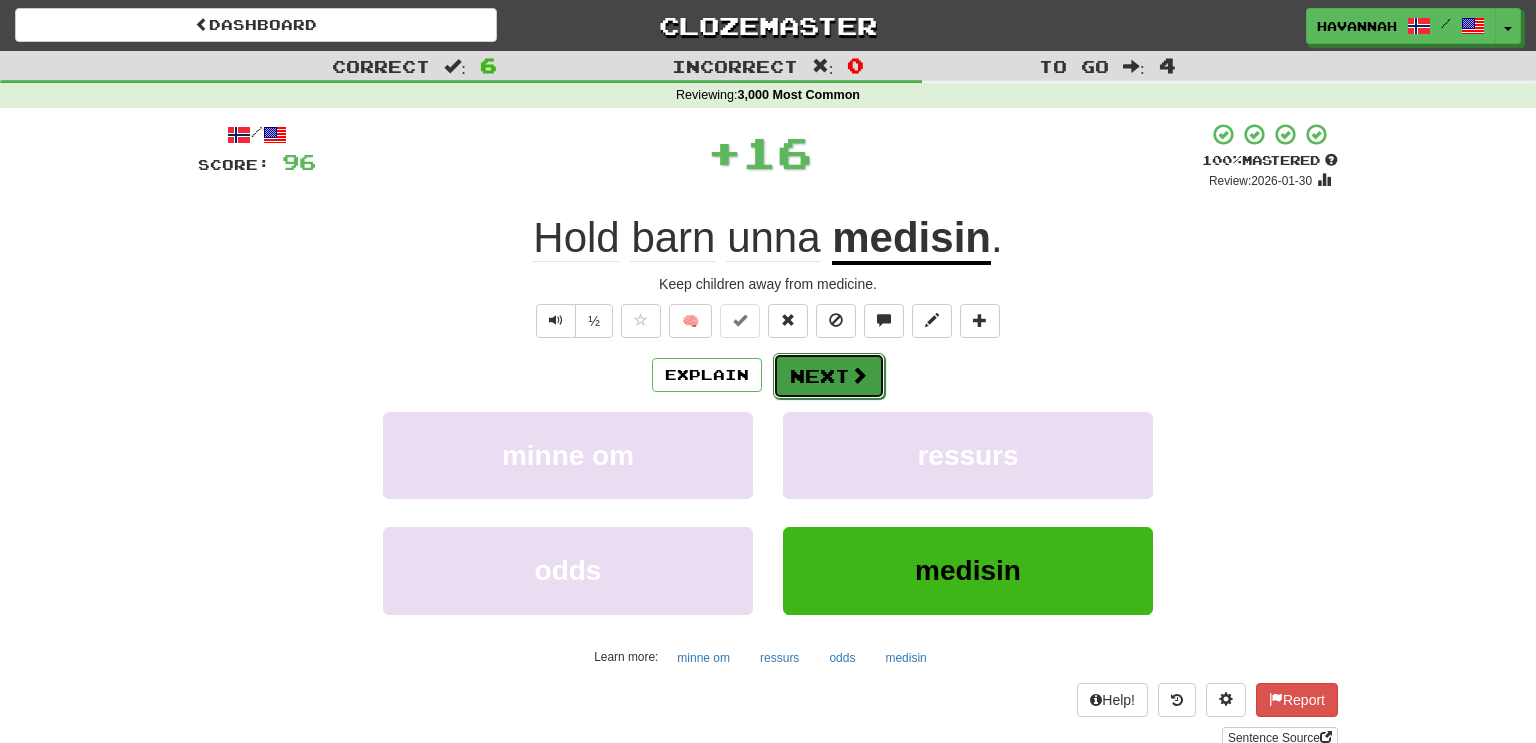 click at bounding box center [859, 375] 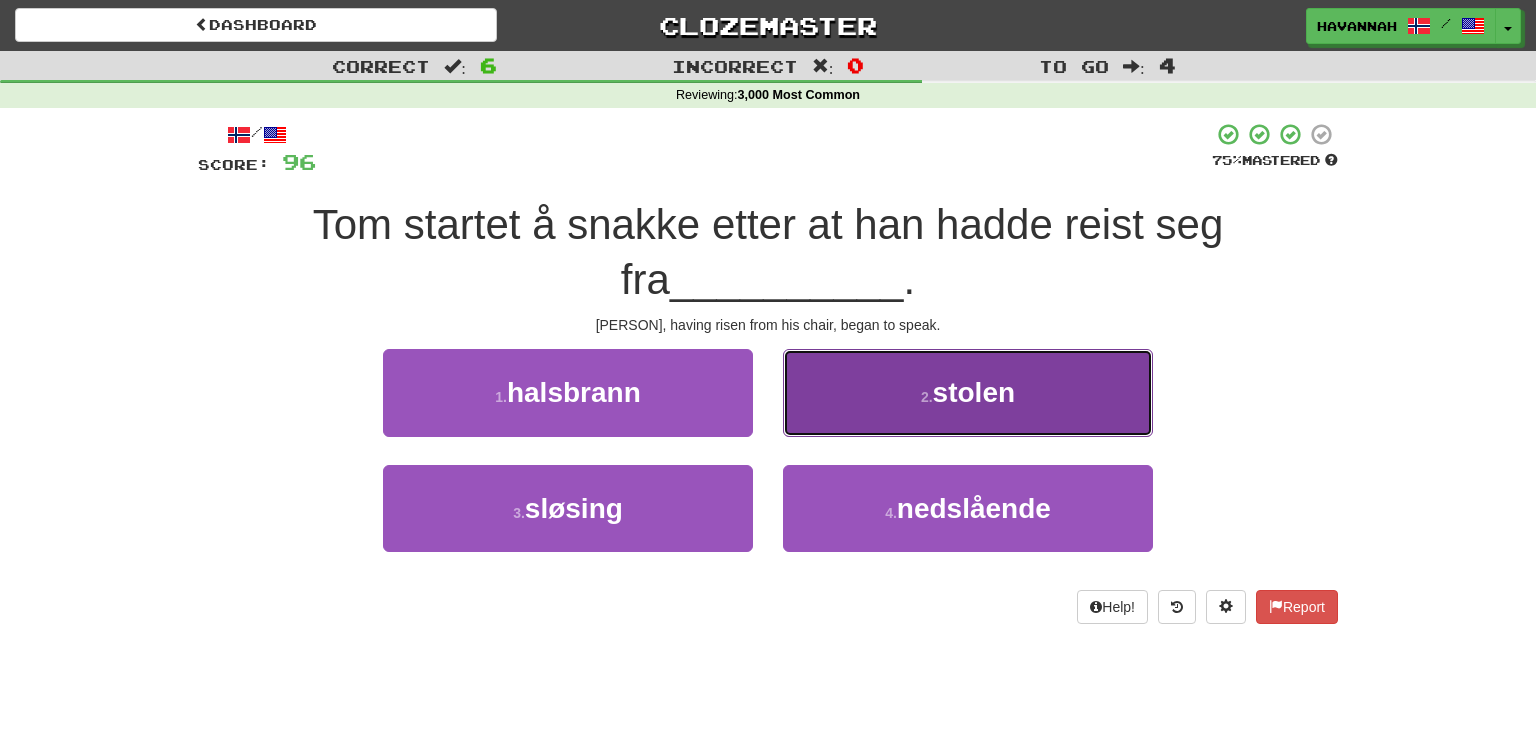 click on "stolen" at bounding box center [974, 392] 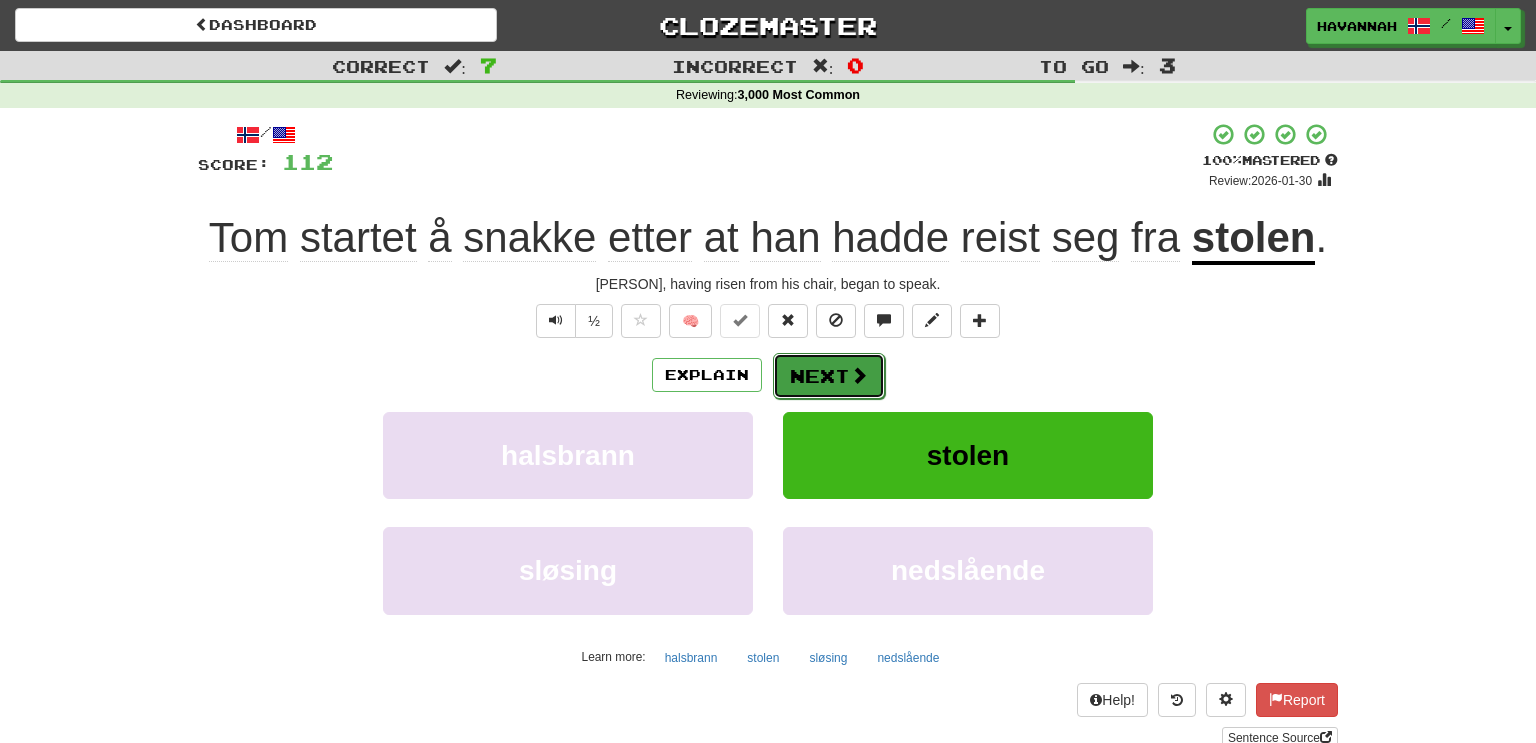 click on "Next" at bounding box center (829, 376) 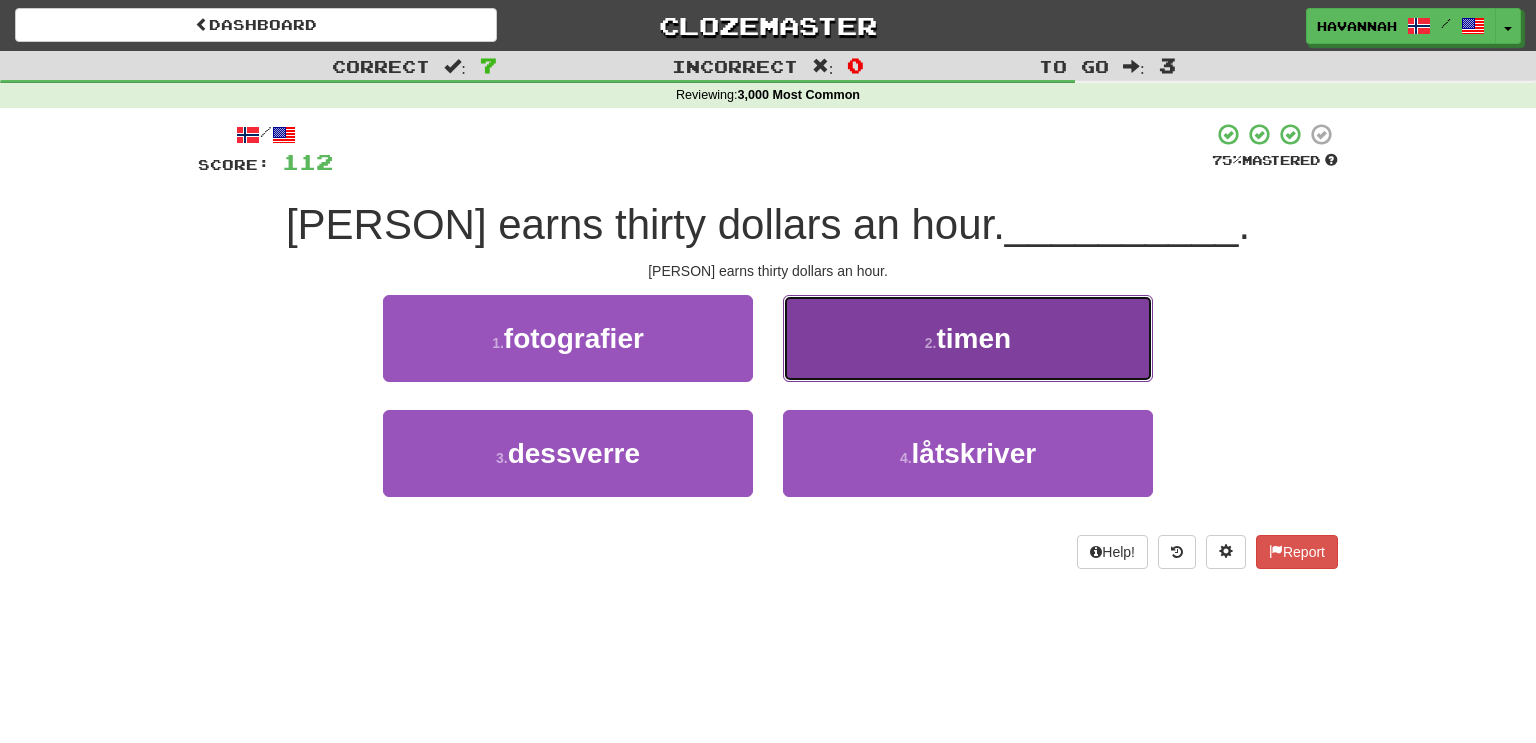 click on "2 .  timen" at bounding box center (968, 338) 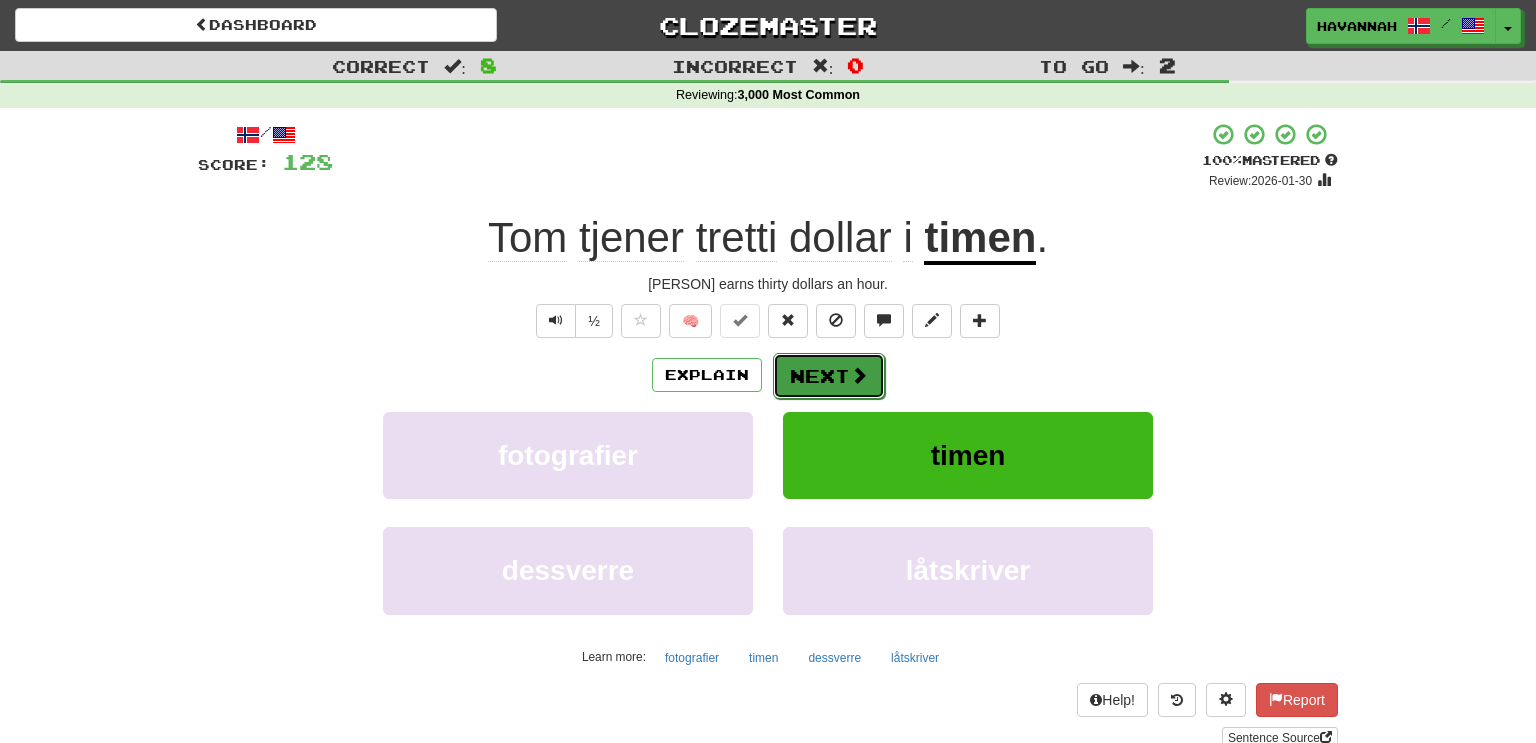 click on "Next" at bounding box center [829, 376] 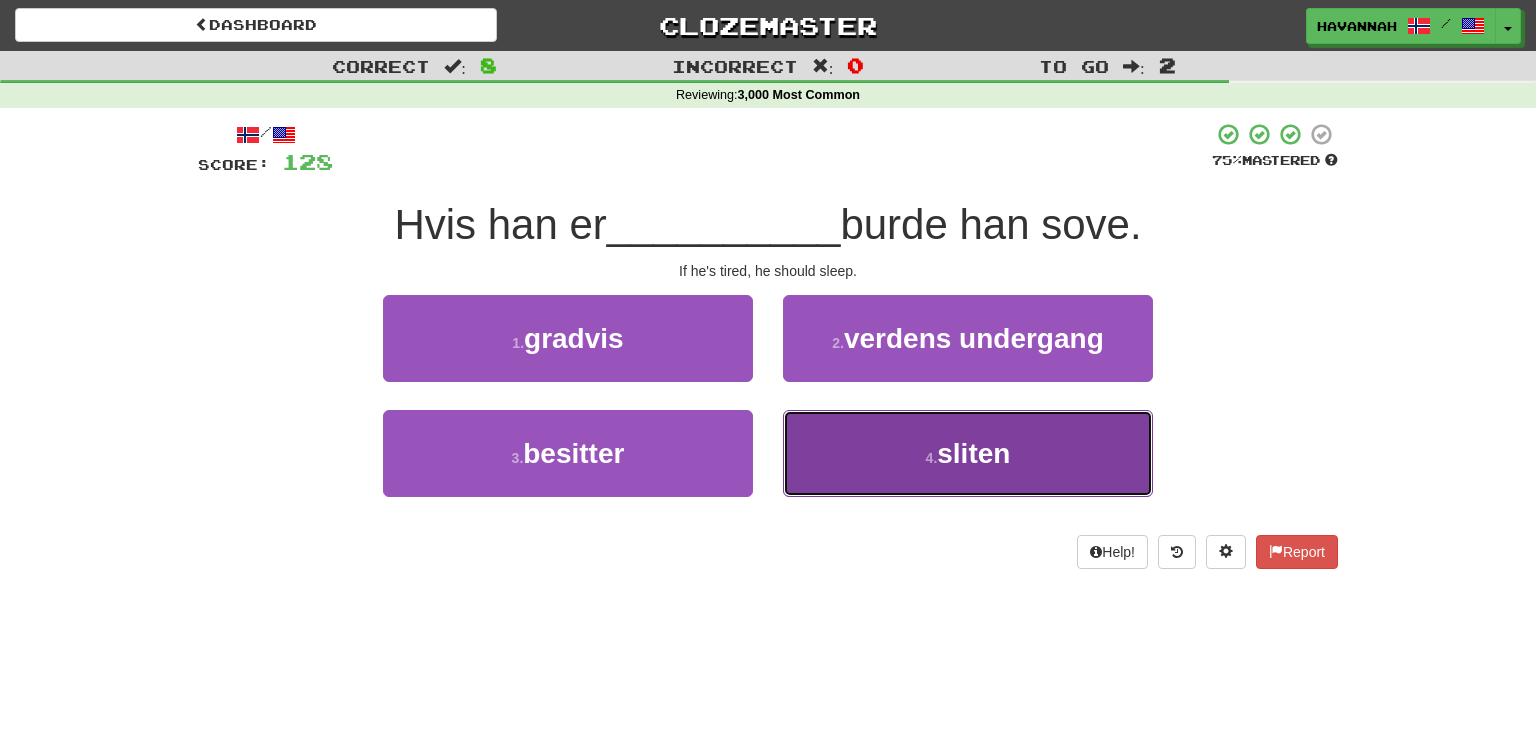 click on "4 .  sliten" at bounding box center (968, 453) 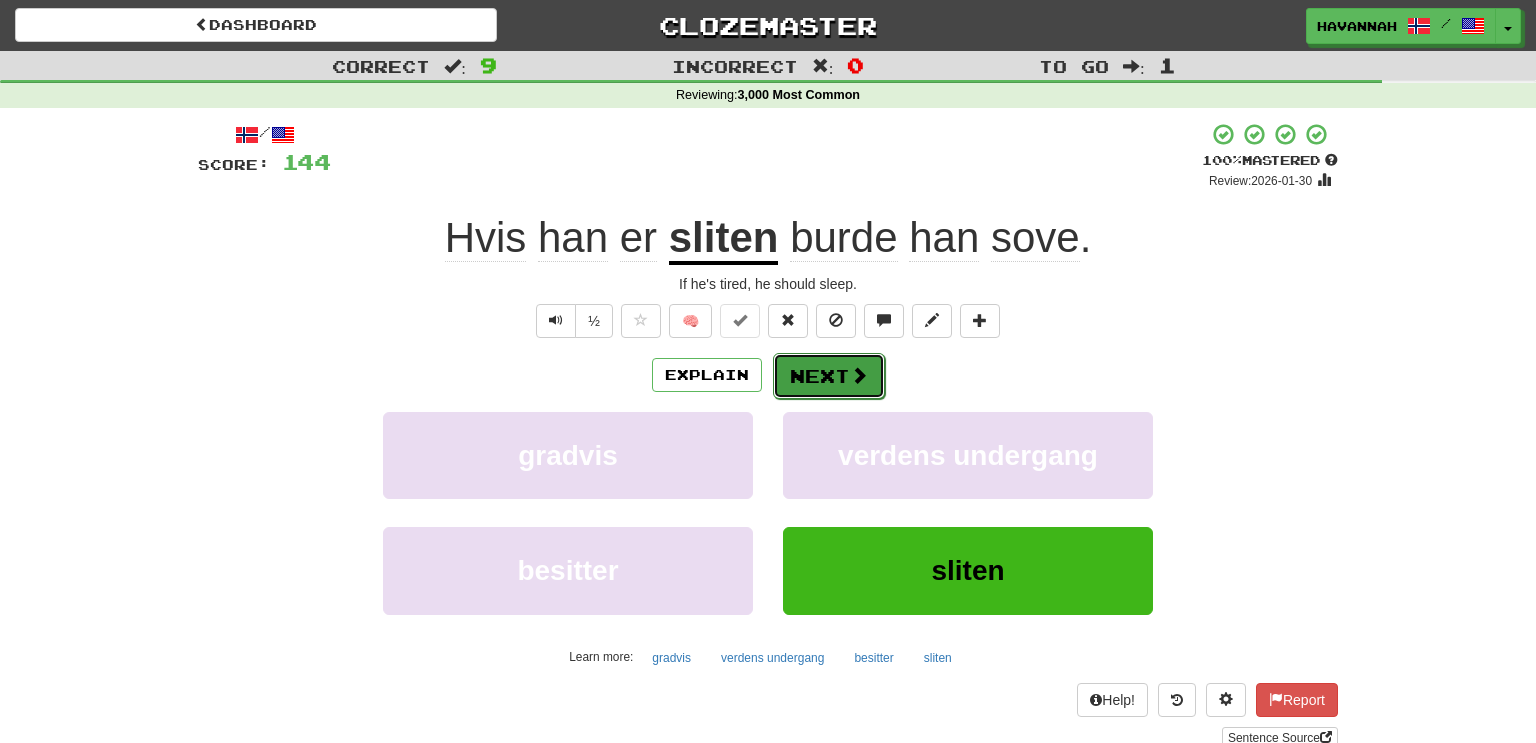 click at bounding box center [859, 375] 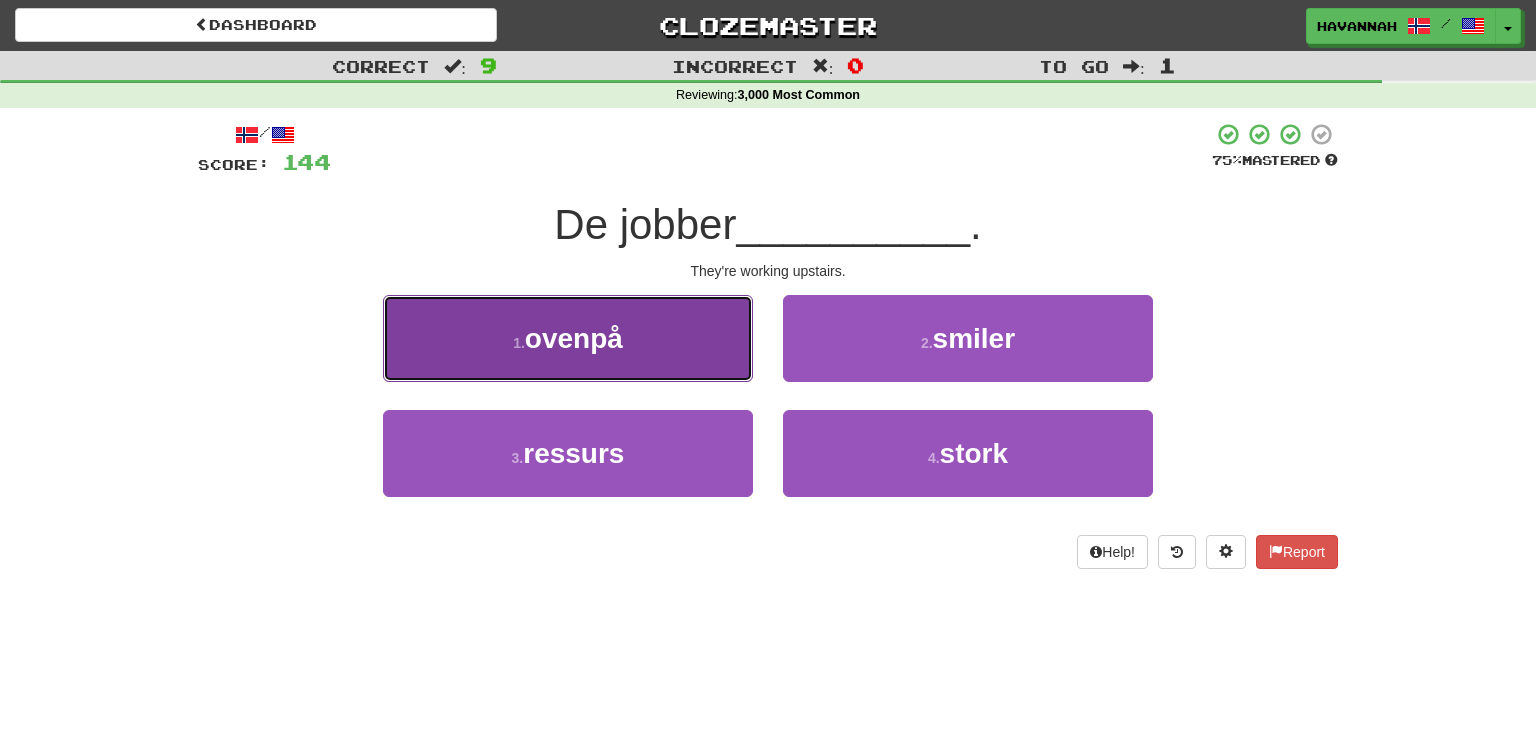 click on "1 .  ovenpå" at bounding box center [568, 338] 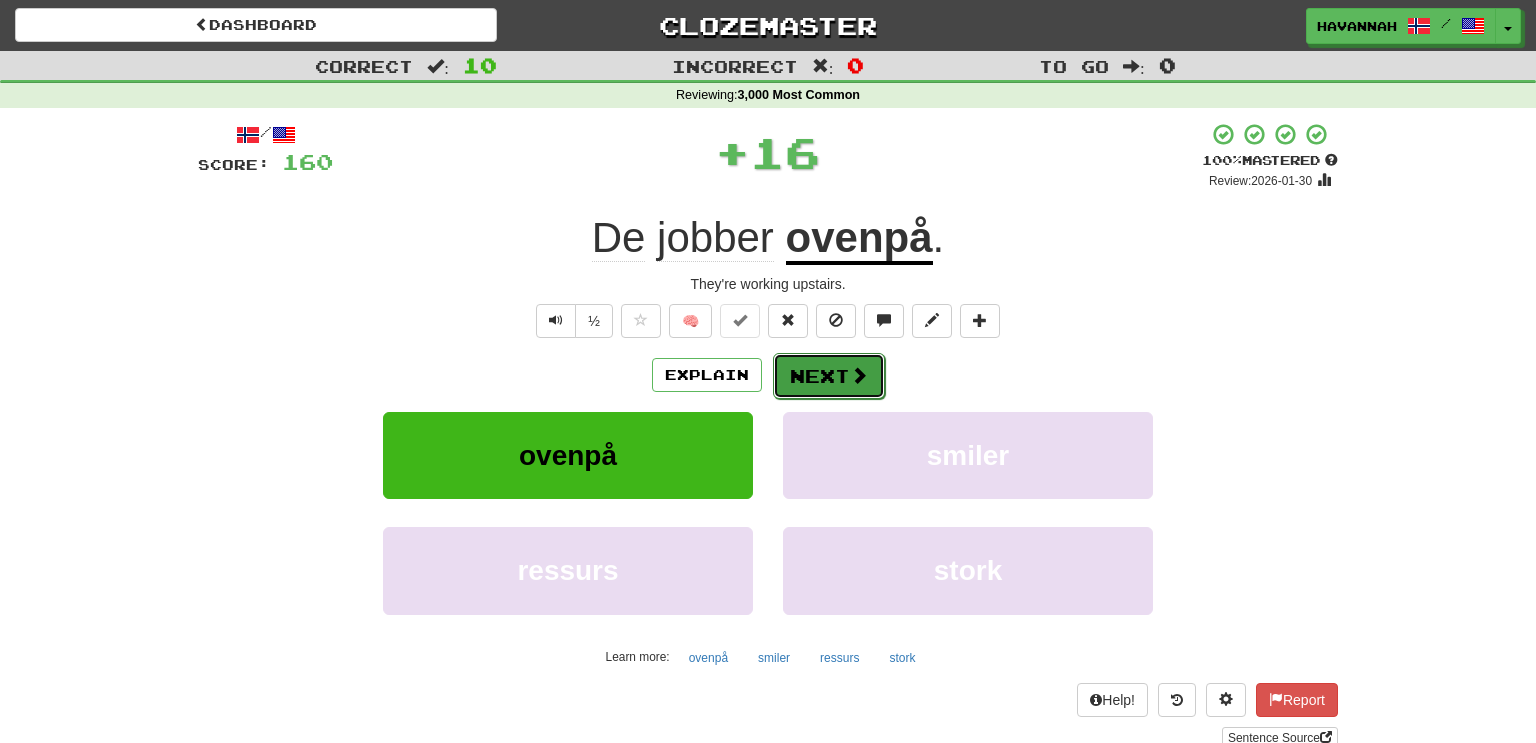 click on "Next" at bounding box center [829, 376] 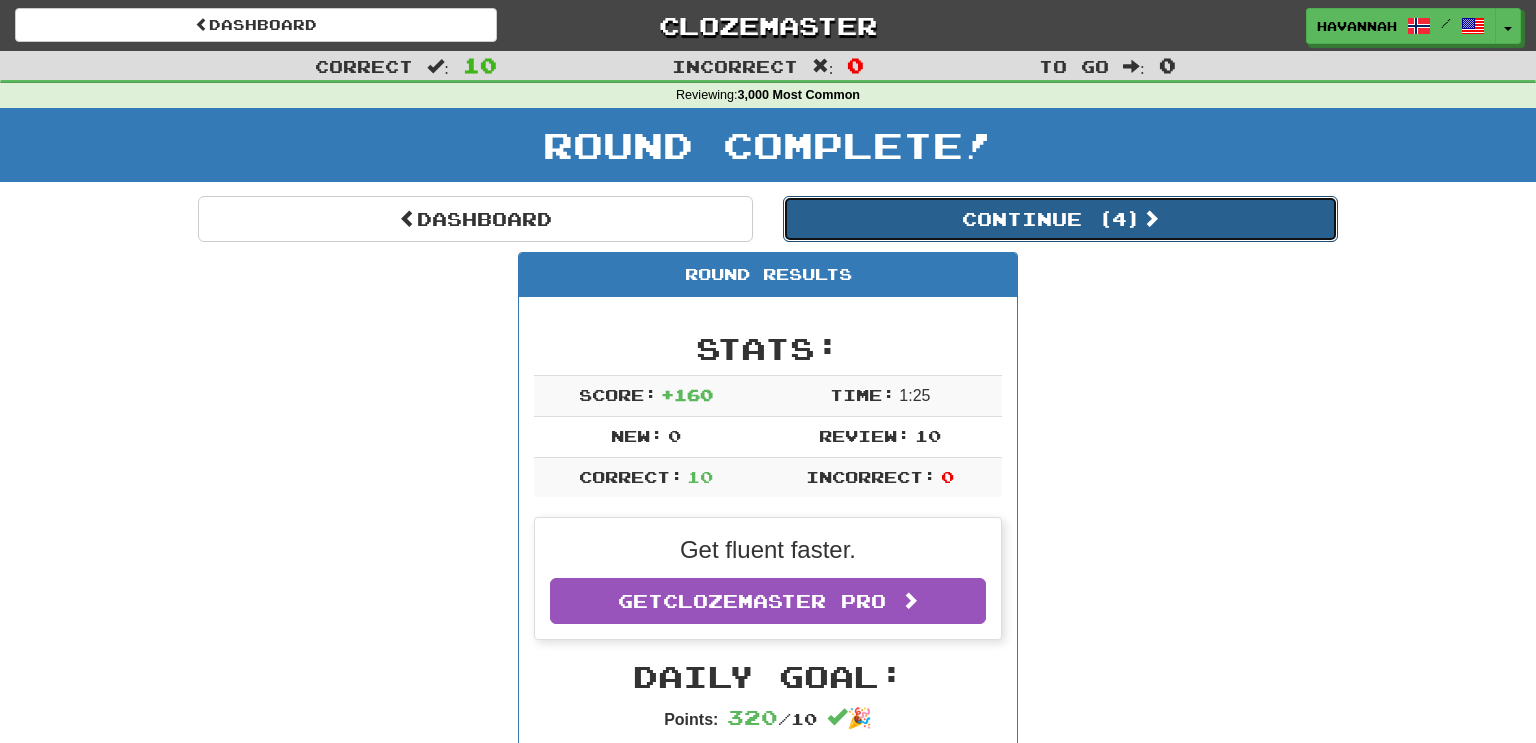 click on "Continue ( 4 )" at bounding box center (1060, 219) 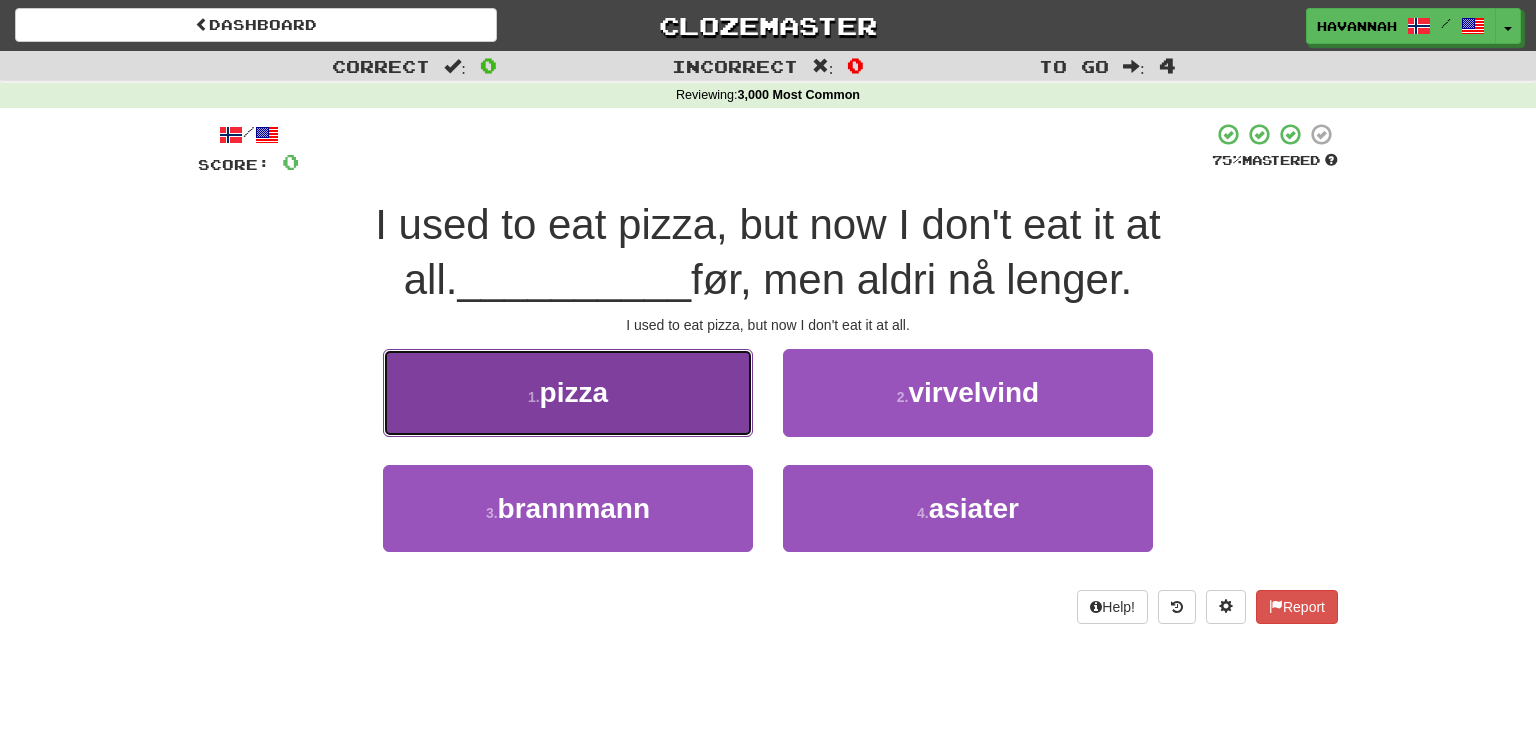 click on "1 .  pizza" at bounding box center [568, 392] 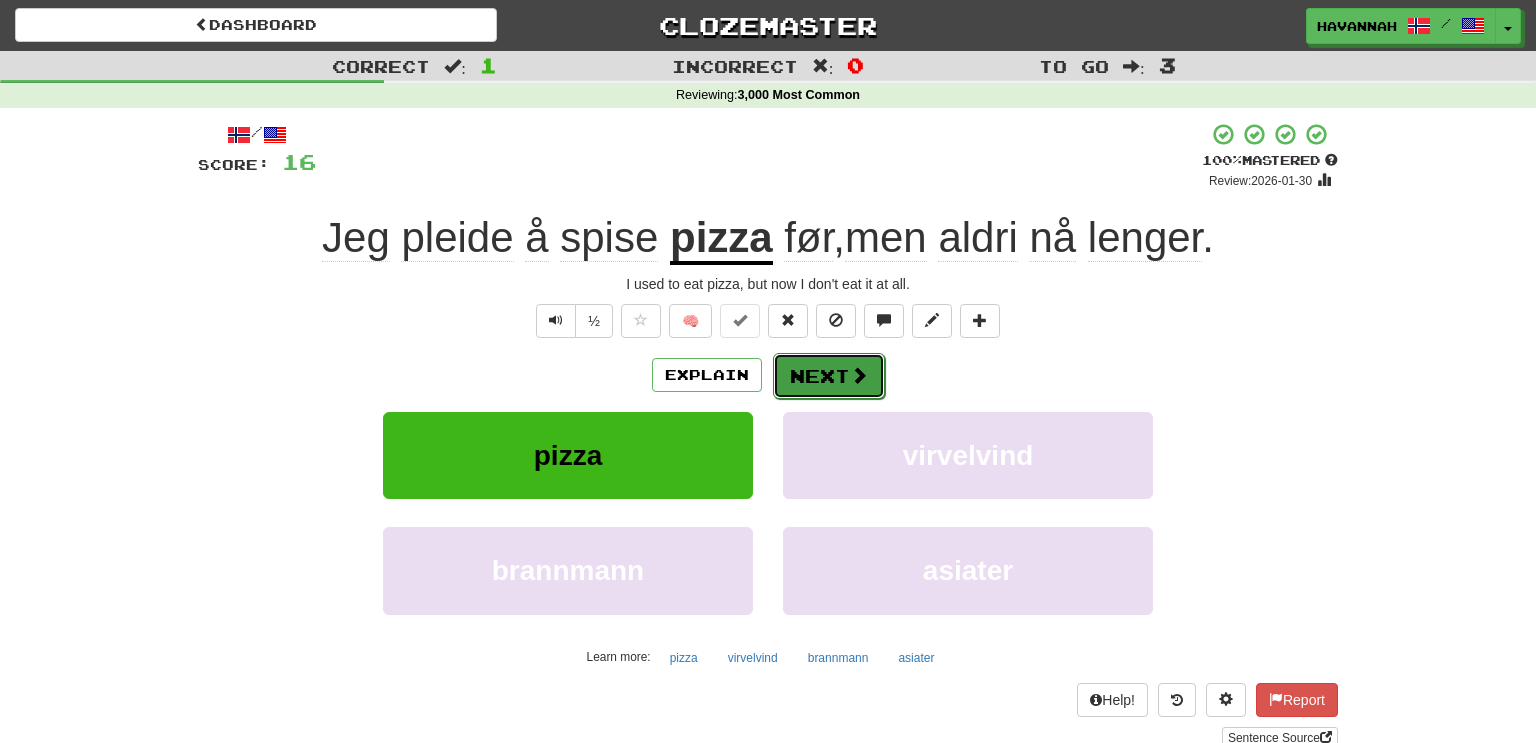 click on "Next" at bounding box center [829, 376] 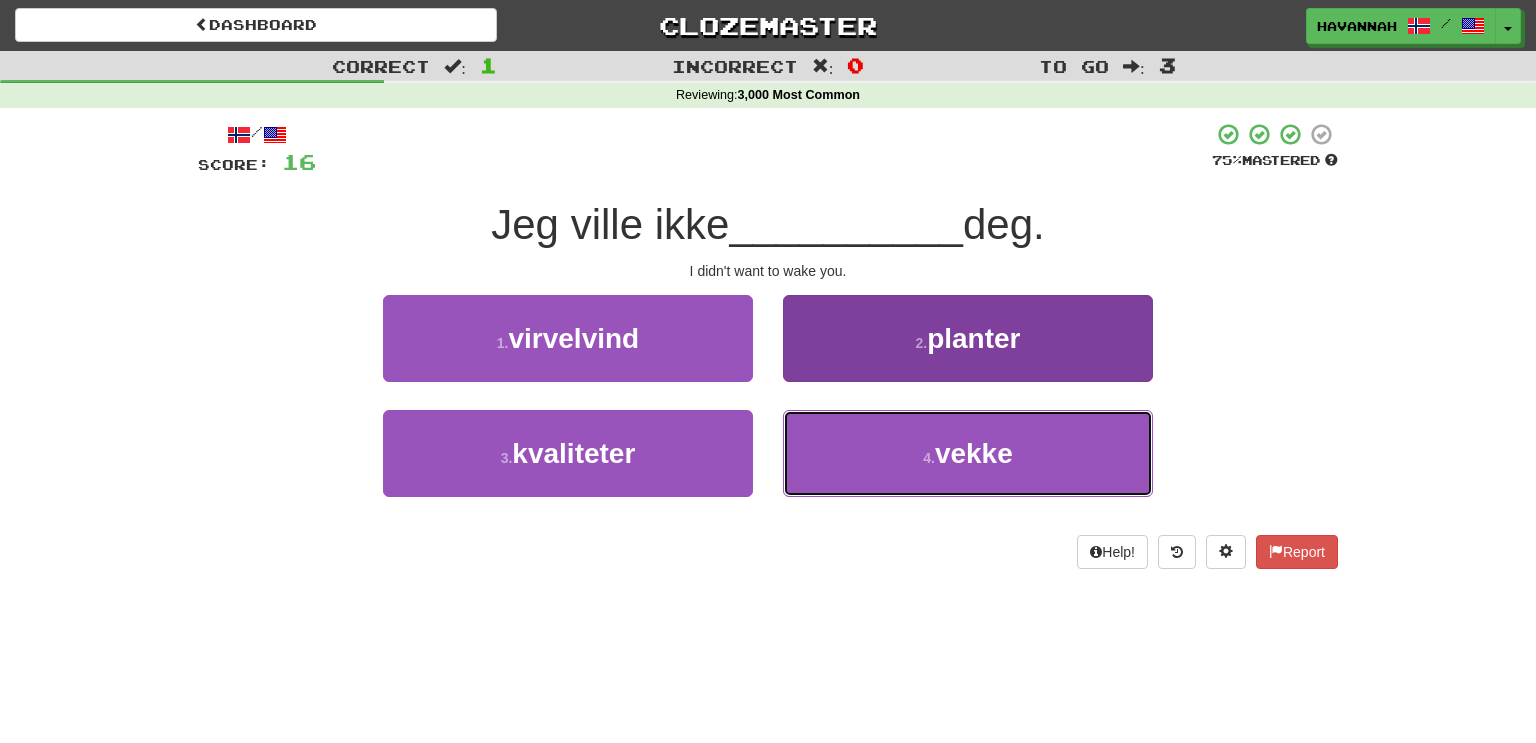 click on "vekke" at bounding box center [974, 453] 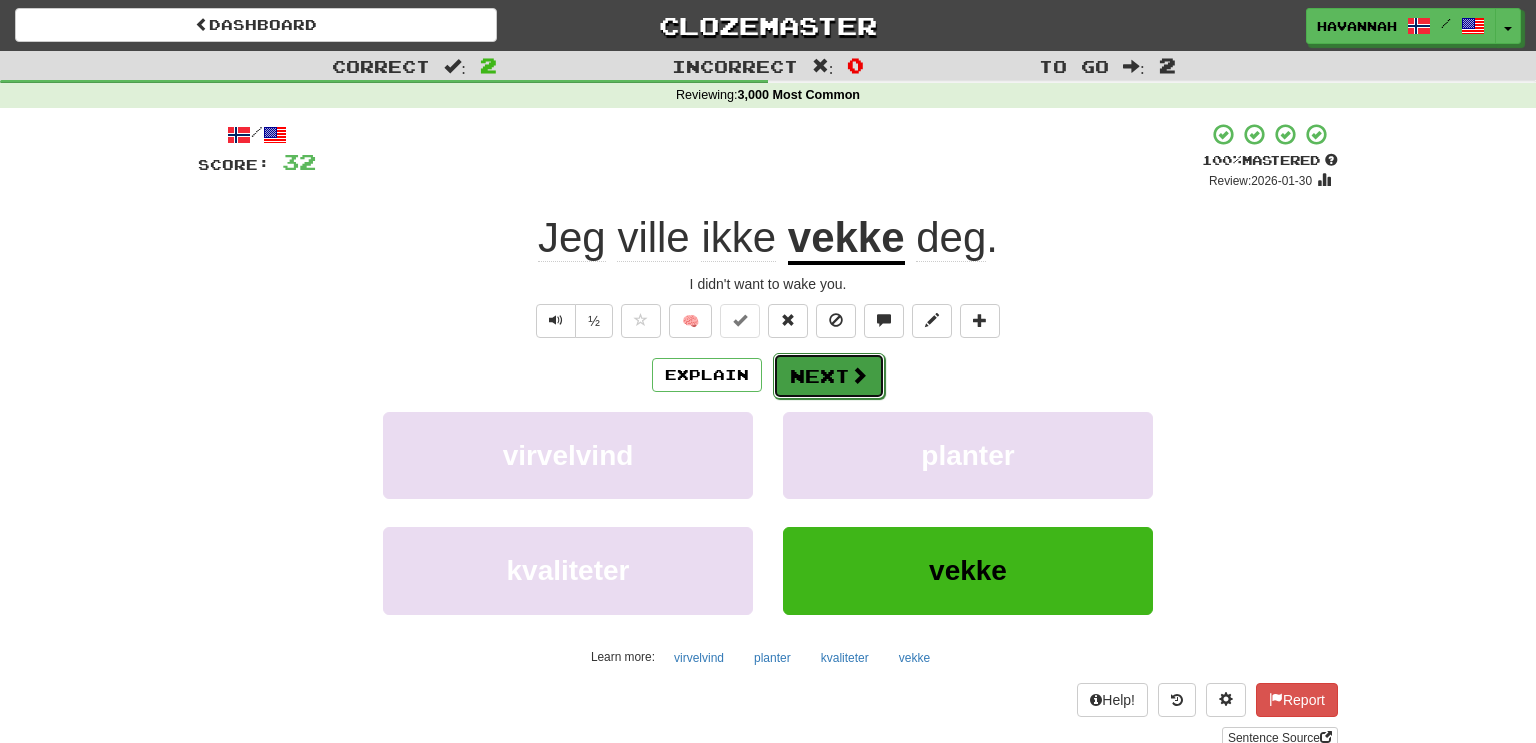 click at bounding box center [859, 375] 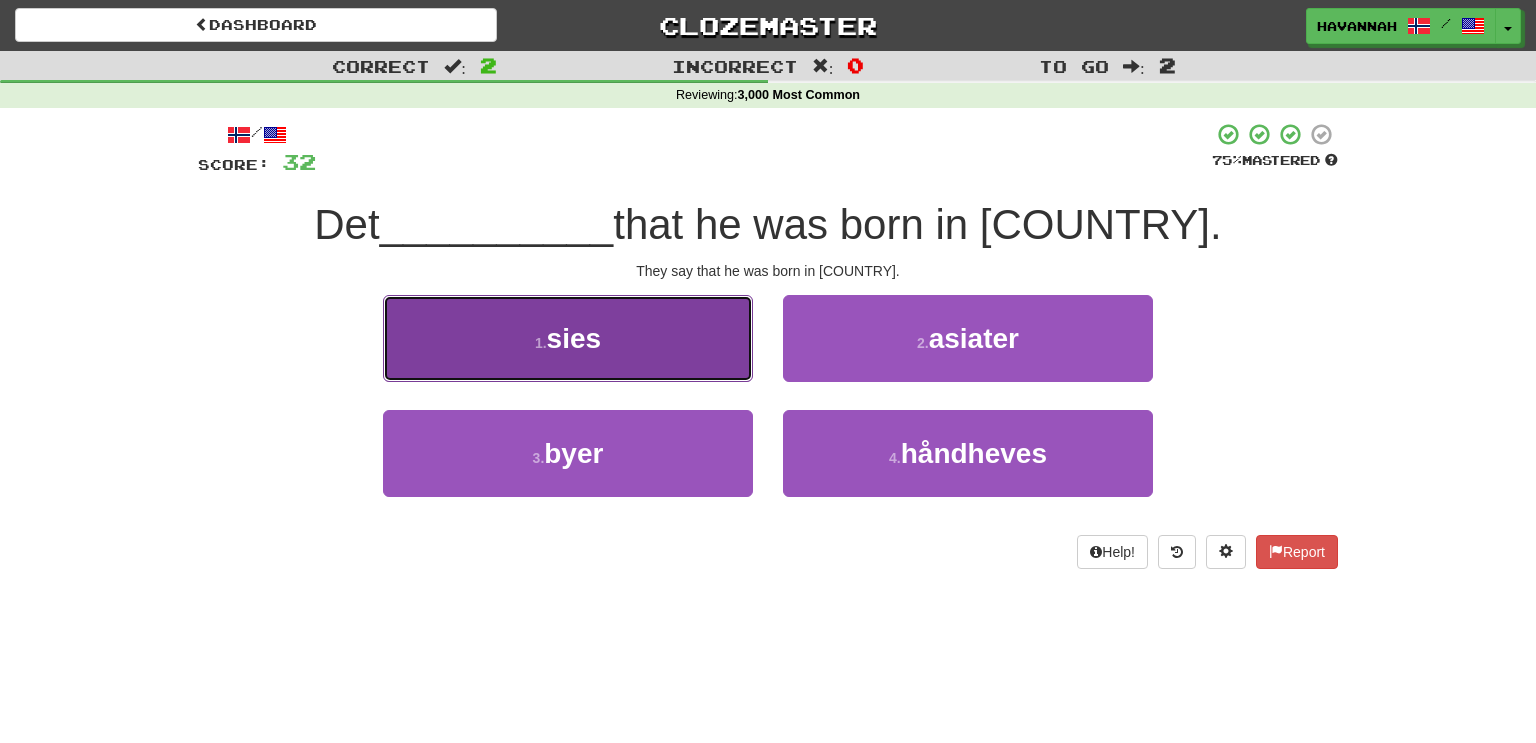 click on "1 .  sies" at bounding box center [568, 338] 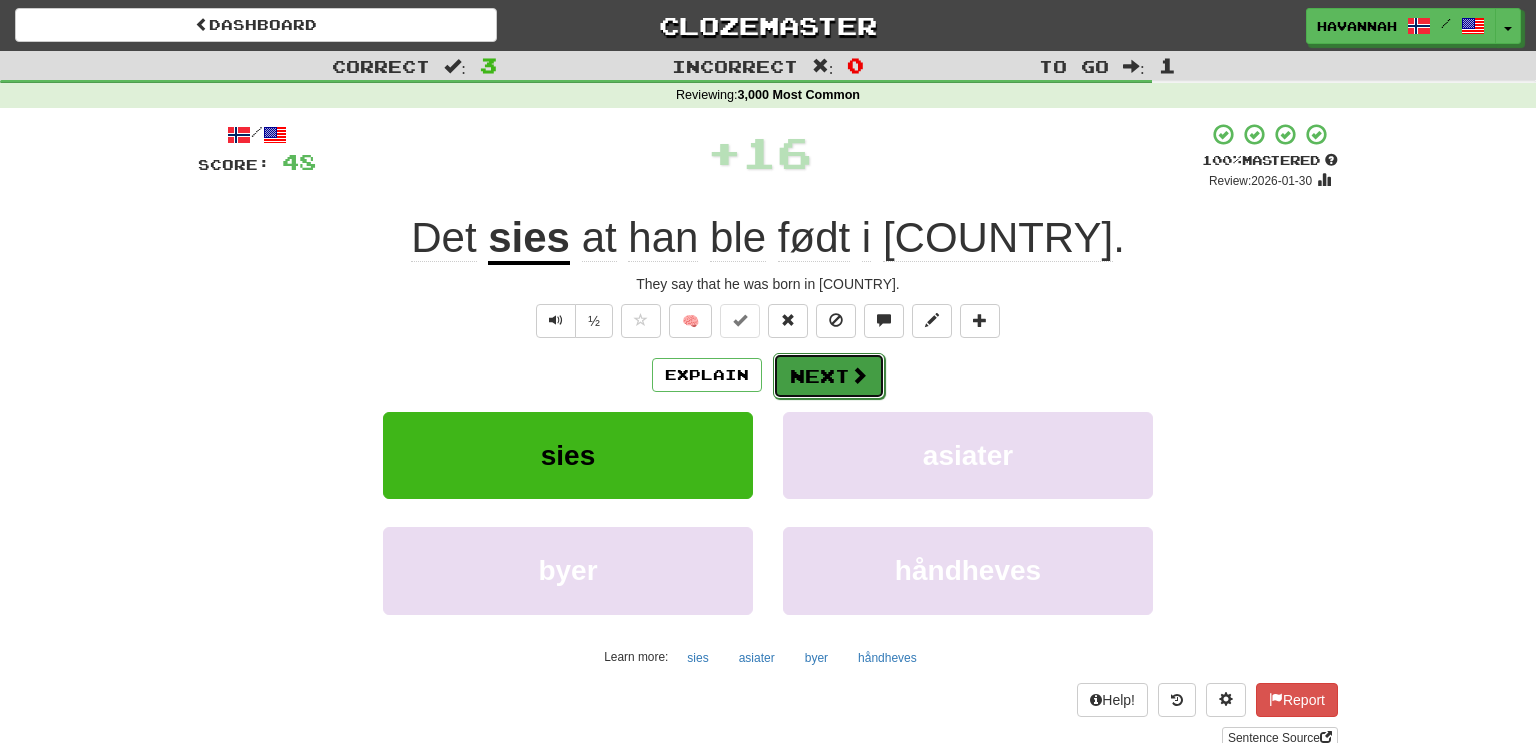 click on "Next" at bounding box center (829, 376) 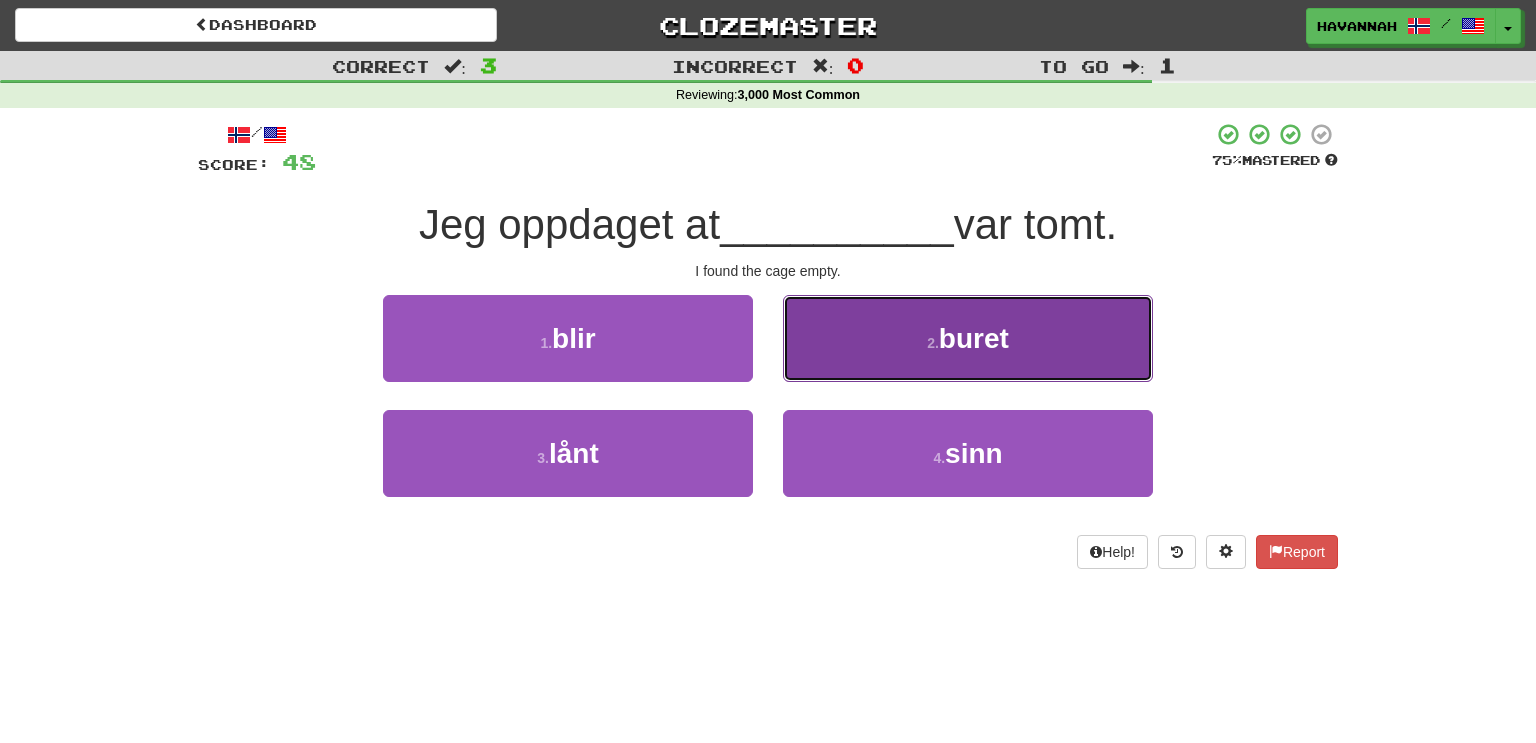 click on "2 .  buret" at bounding box center (968, 338) 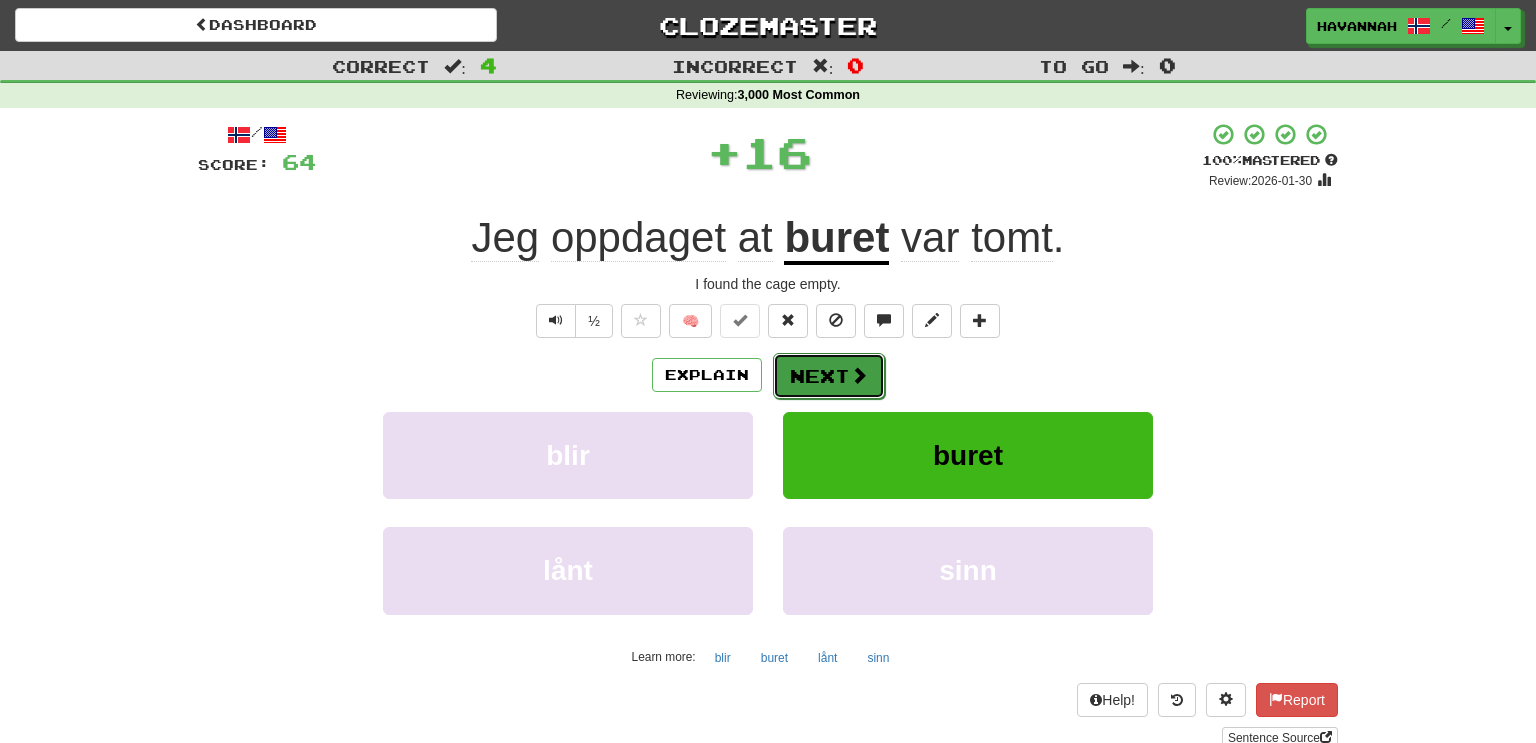 click at bounding box center [859, 375] 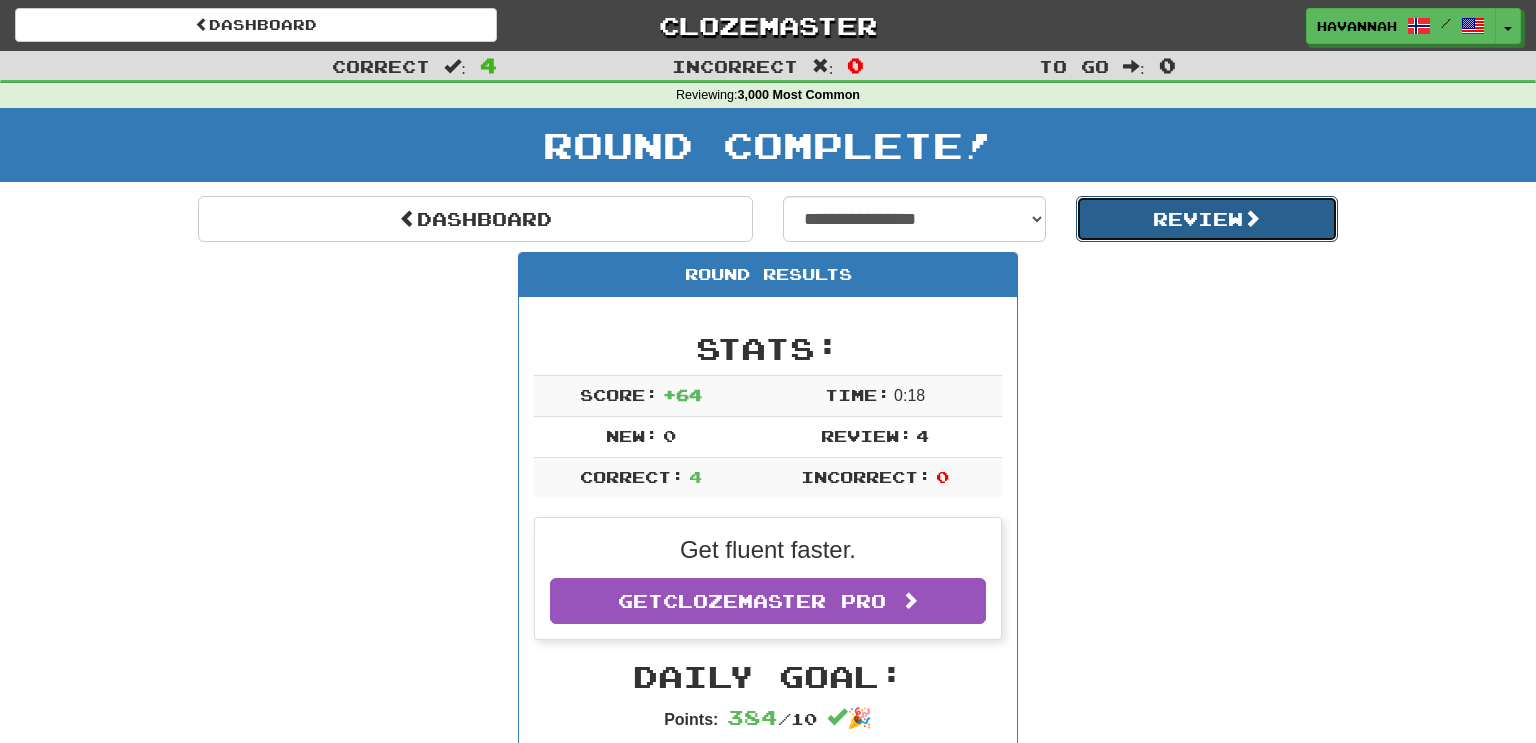 click on "Review" at bounding box center [1207, 219] 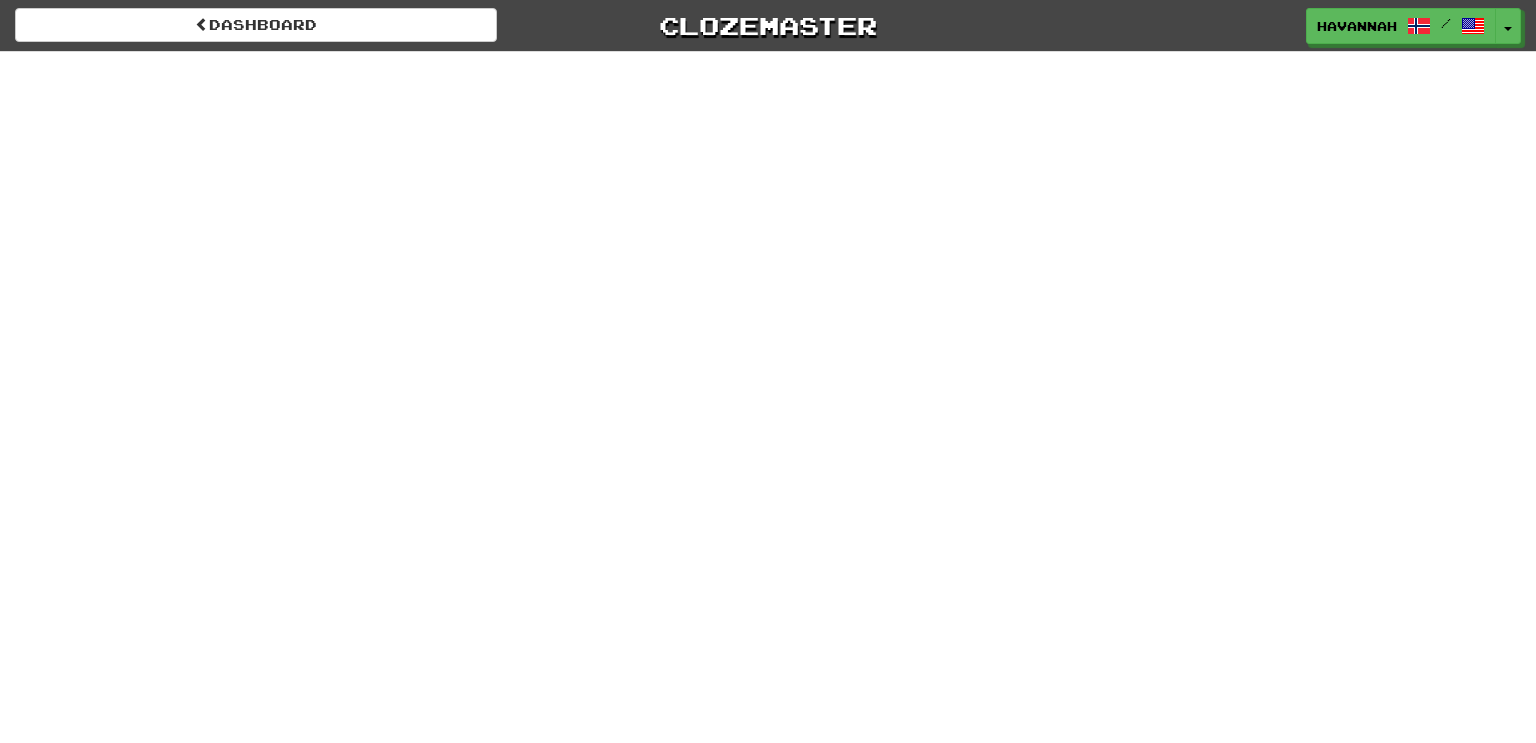 scroll, scrollTop: 0, scrollLeft: 0, axis: both 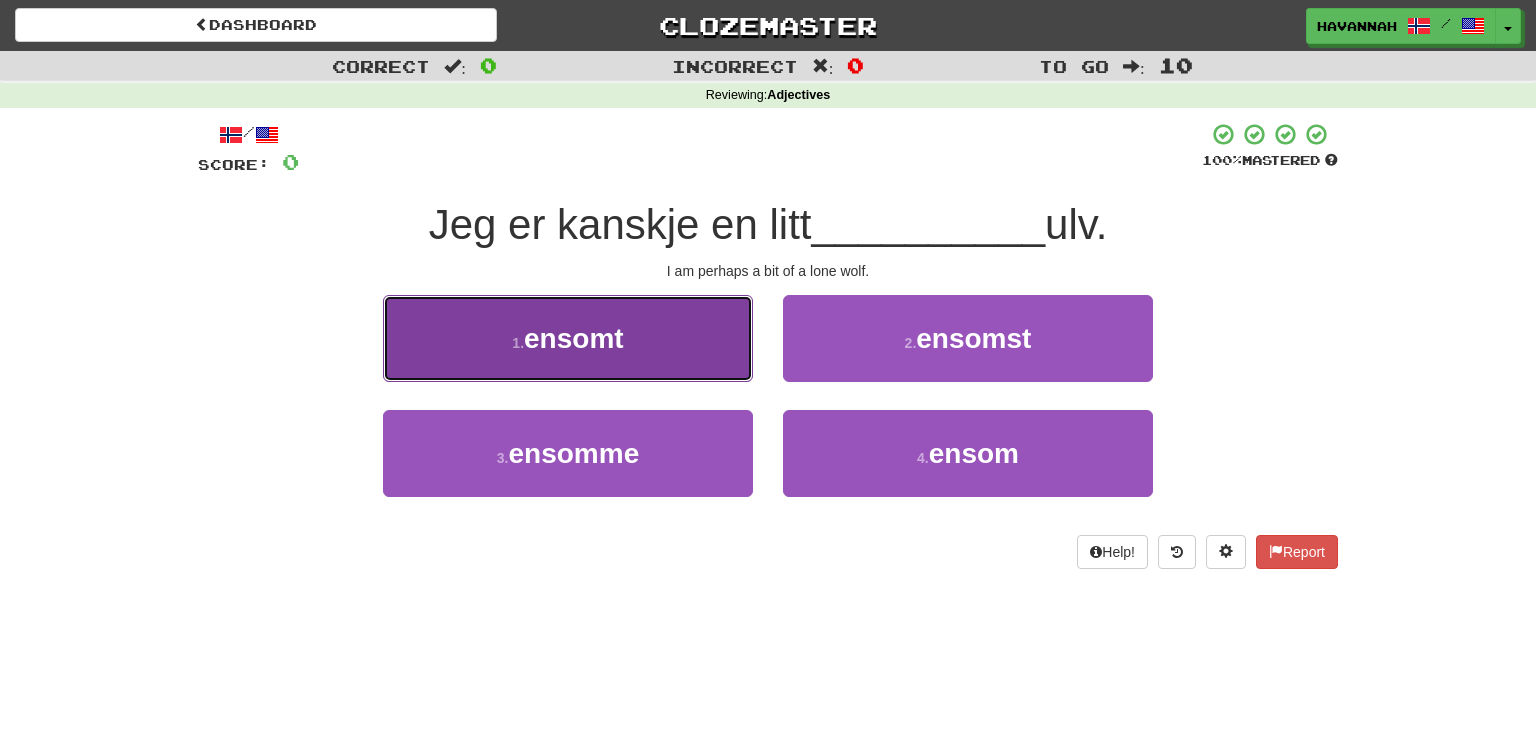 click on "1 .  ensomt" at bounding box center (568, 338) 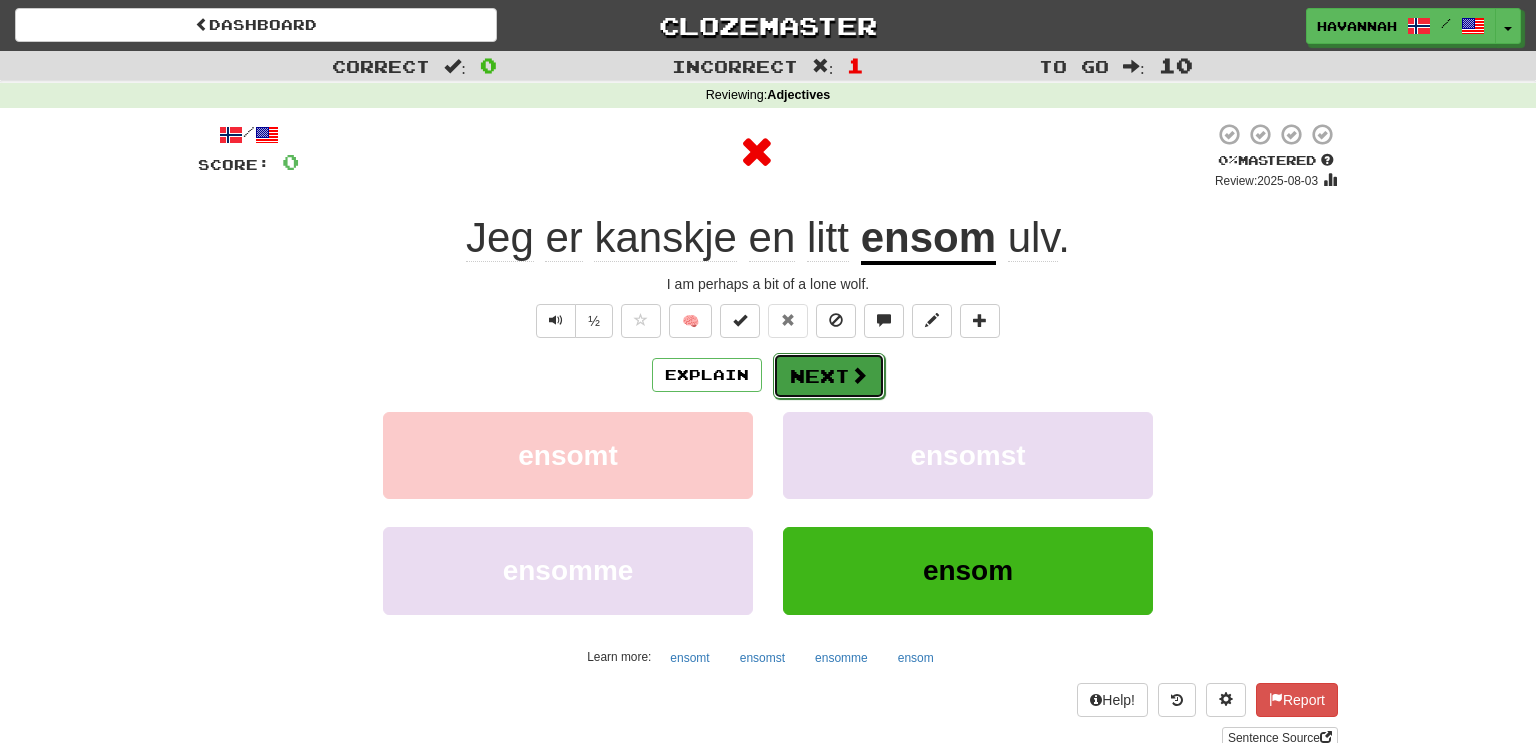 click on "Next" at bounding box center (829, 376) 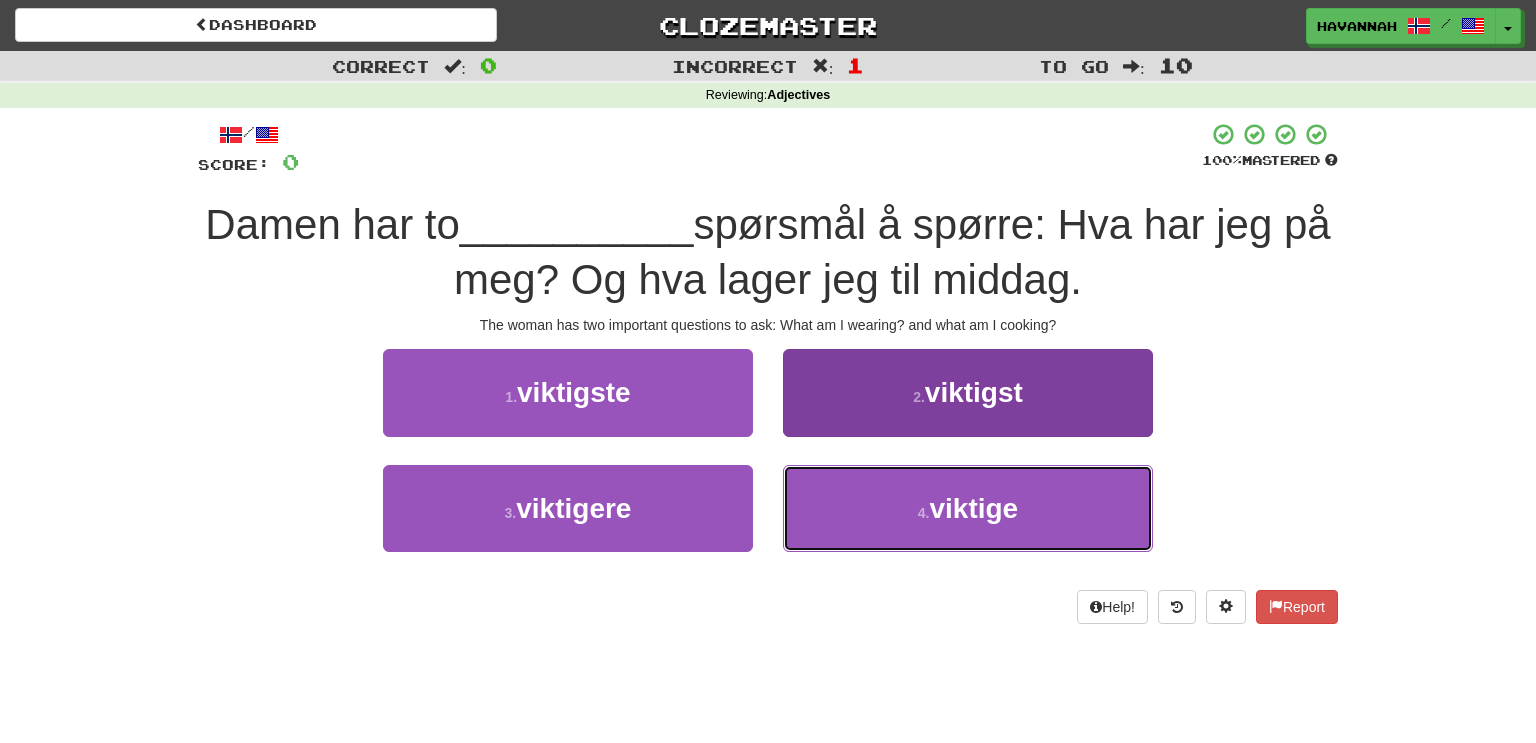 click on "4 .  viktige" at bounding box center (968, 508) 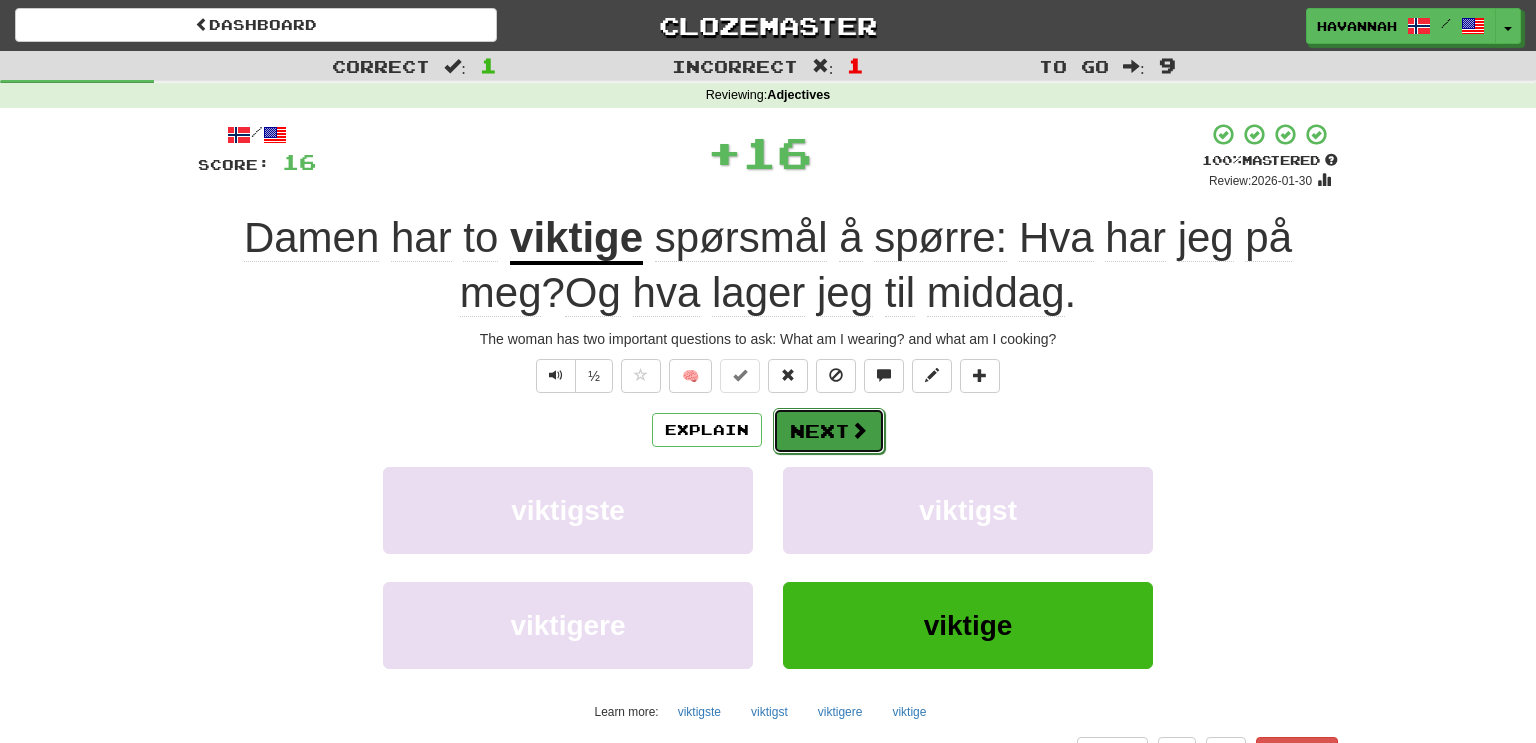 click on "Next" at bounding box center [829, 431] 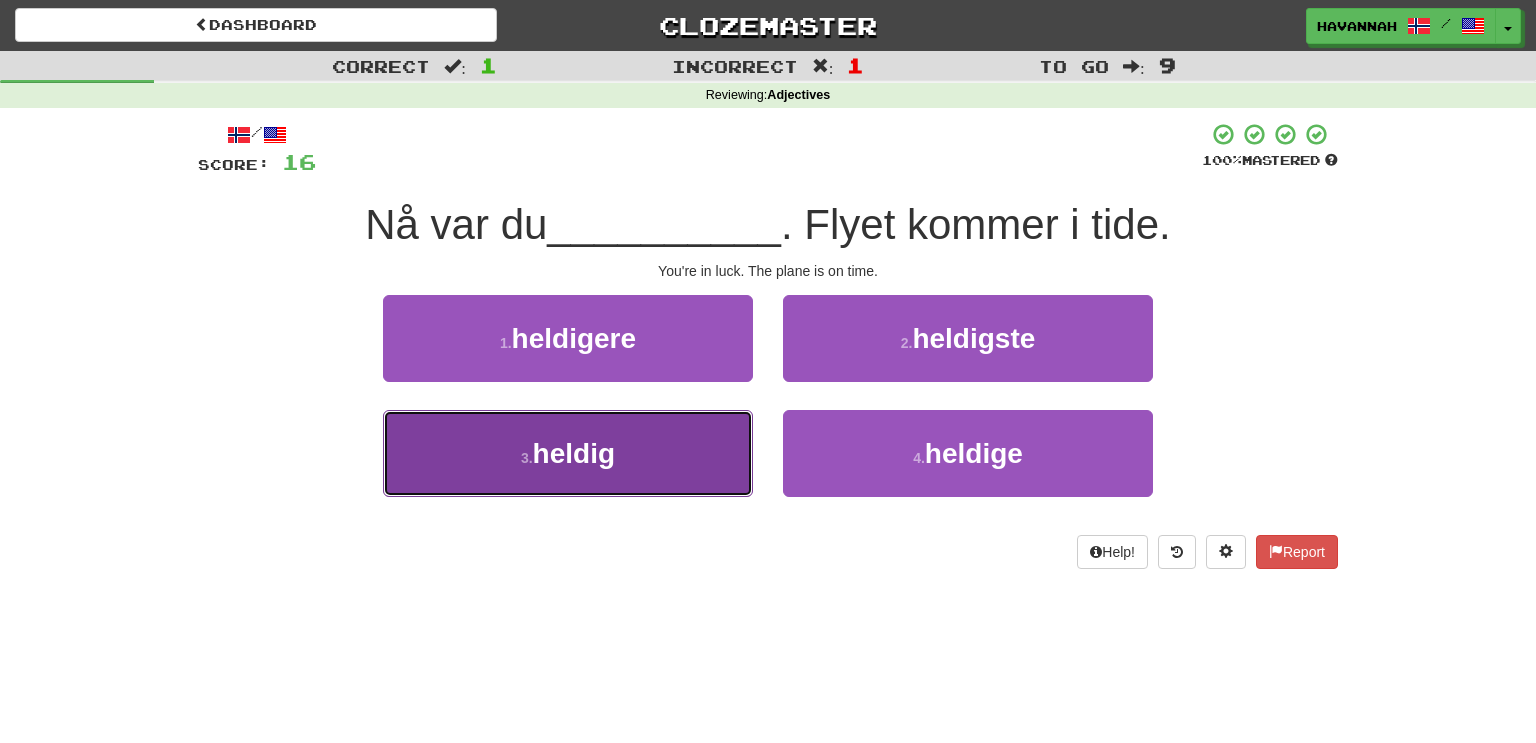 click on "3 .  heldig" at bounding box center (568, 453) 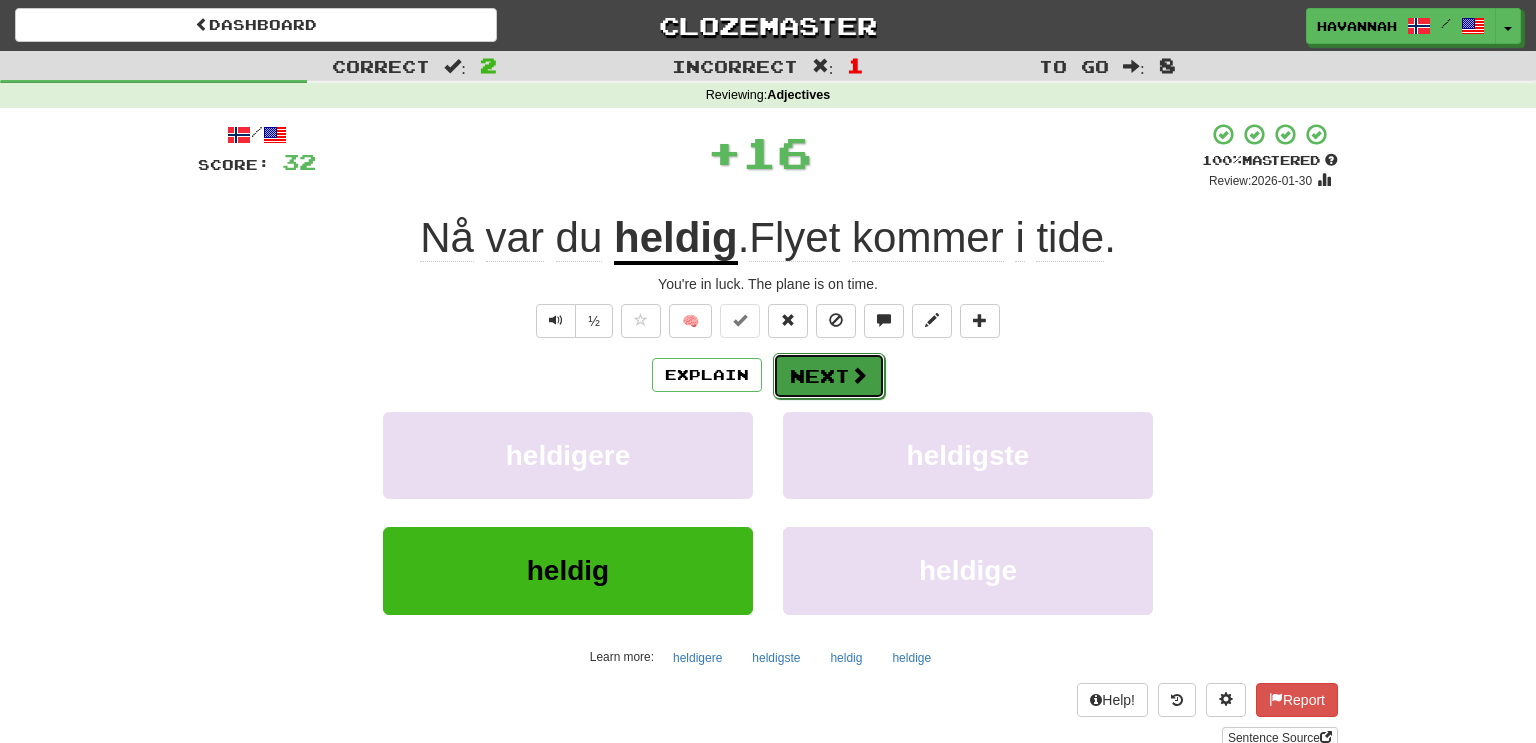 click on "Next" at bounding box center [829, 376] 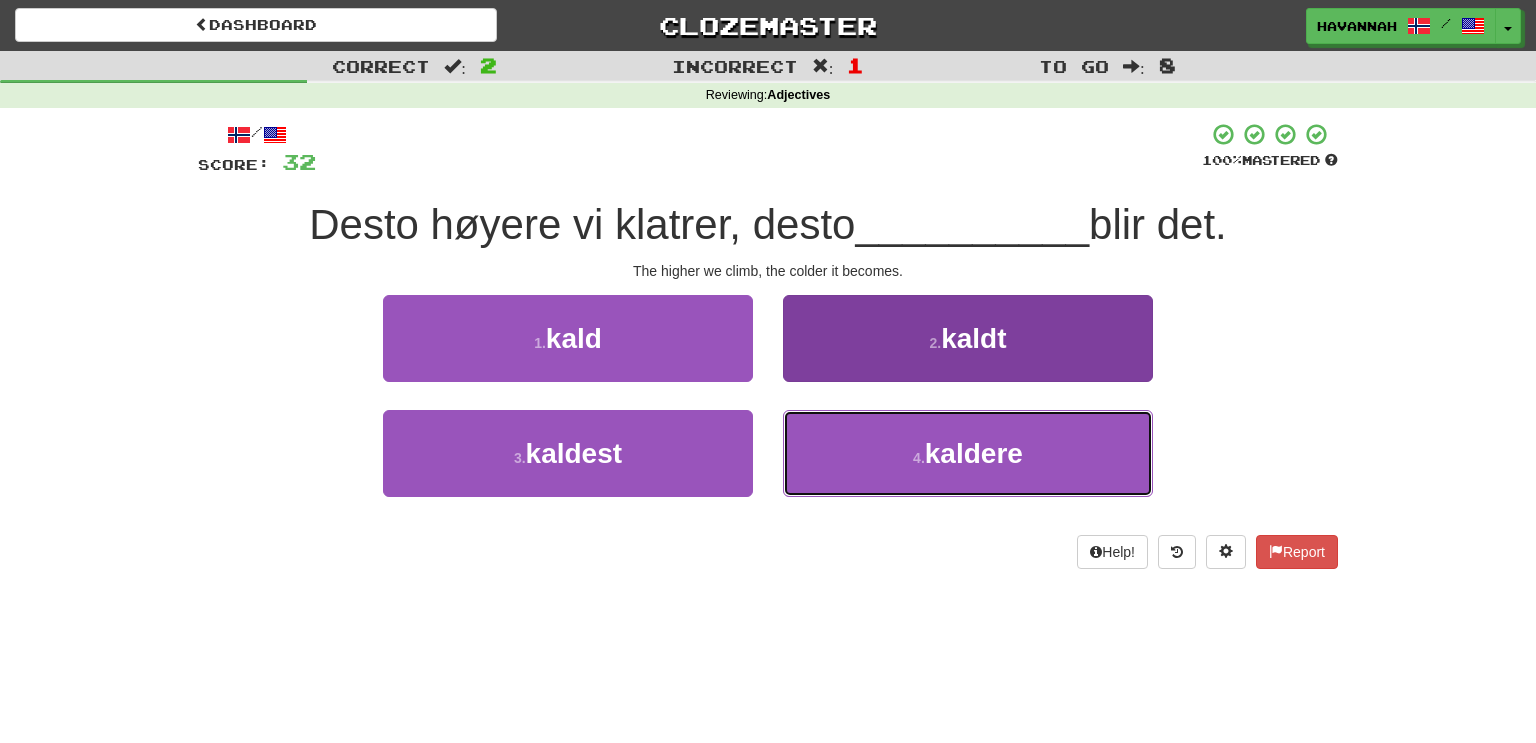 click on "4 .  kaldere" at bounding box center (968, 453) 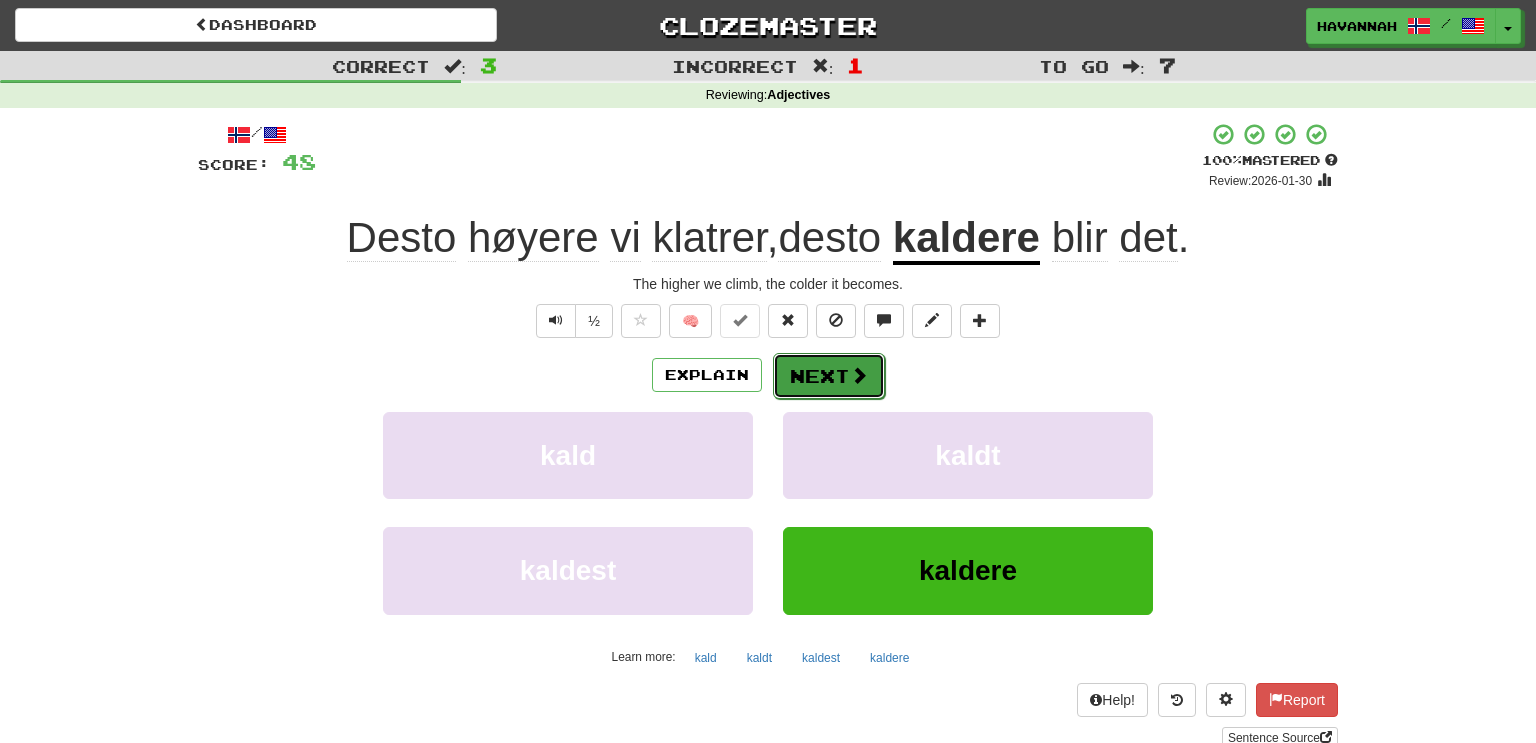 click on "Next" at bounding box center (829, 376) 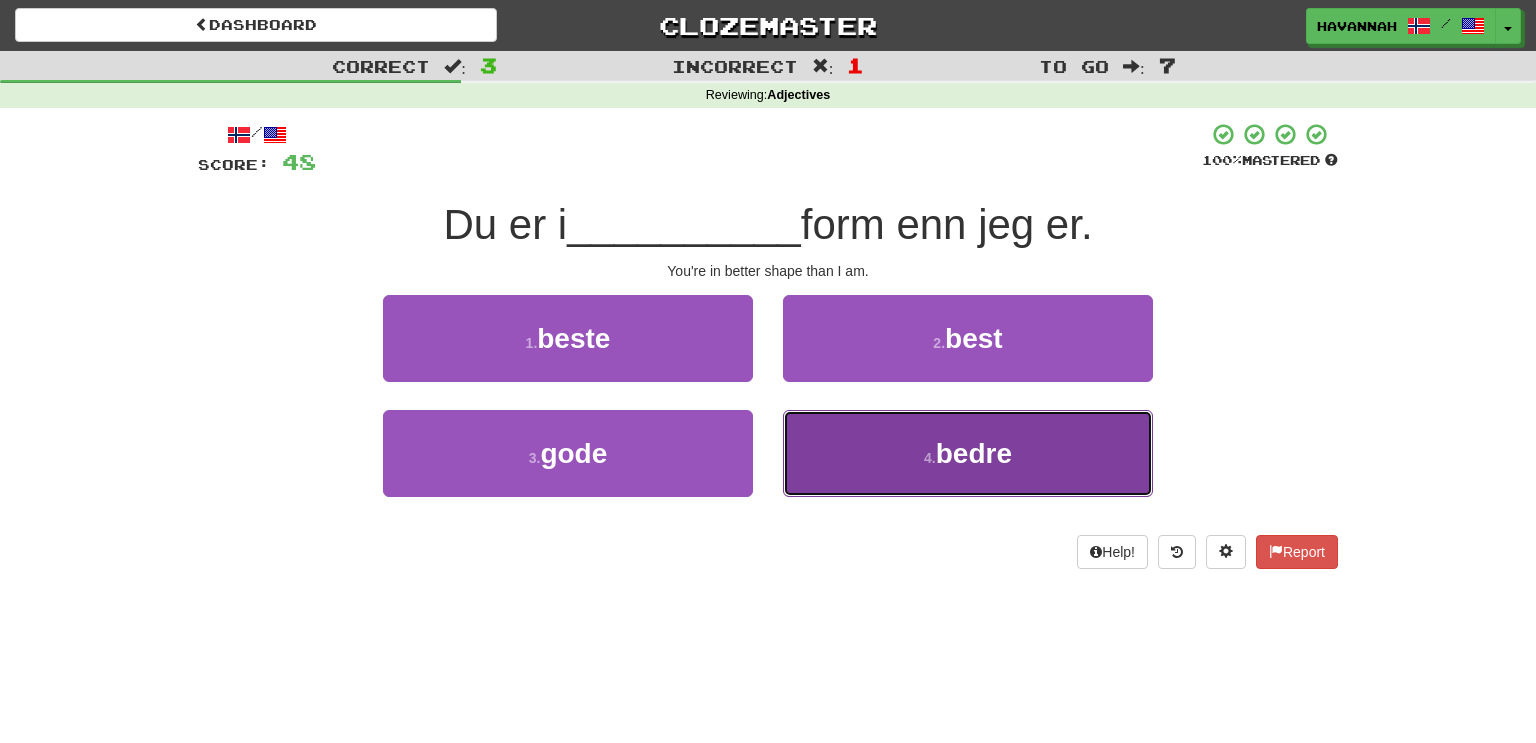 click on "4 .  bedre" at bounding box center [968, 453] 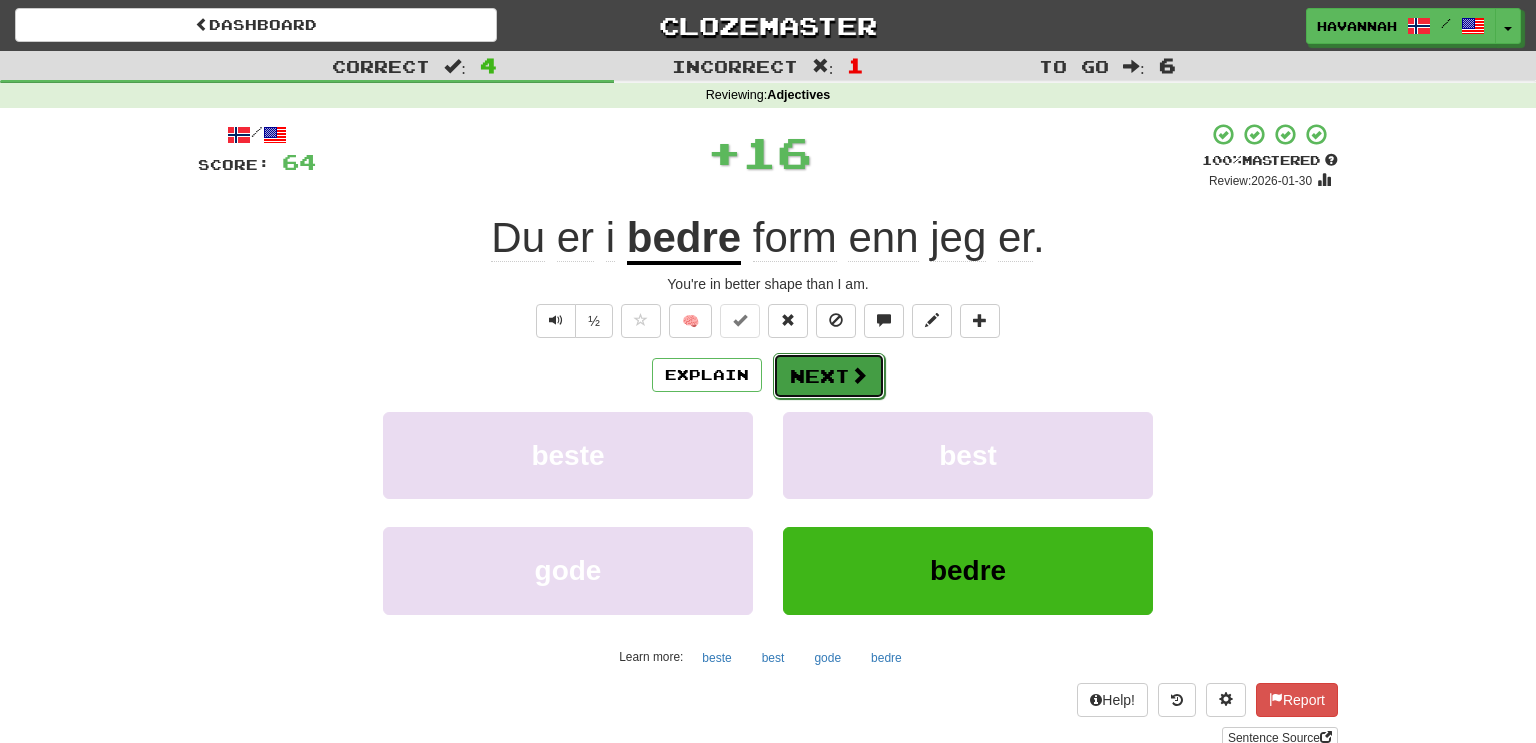 click on "Next" at bounding box center (829, 376) 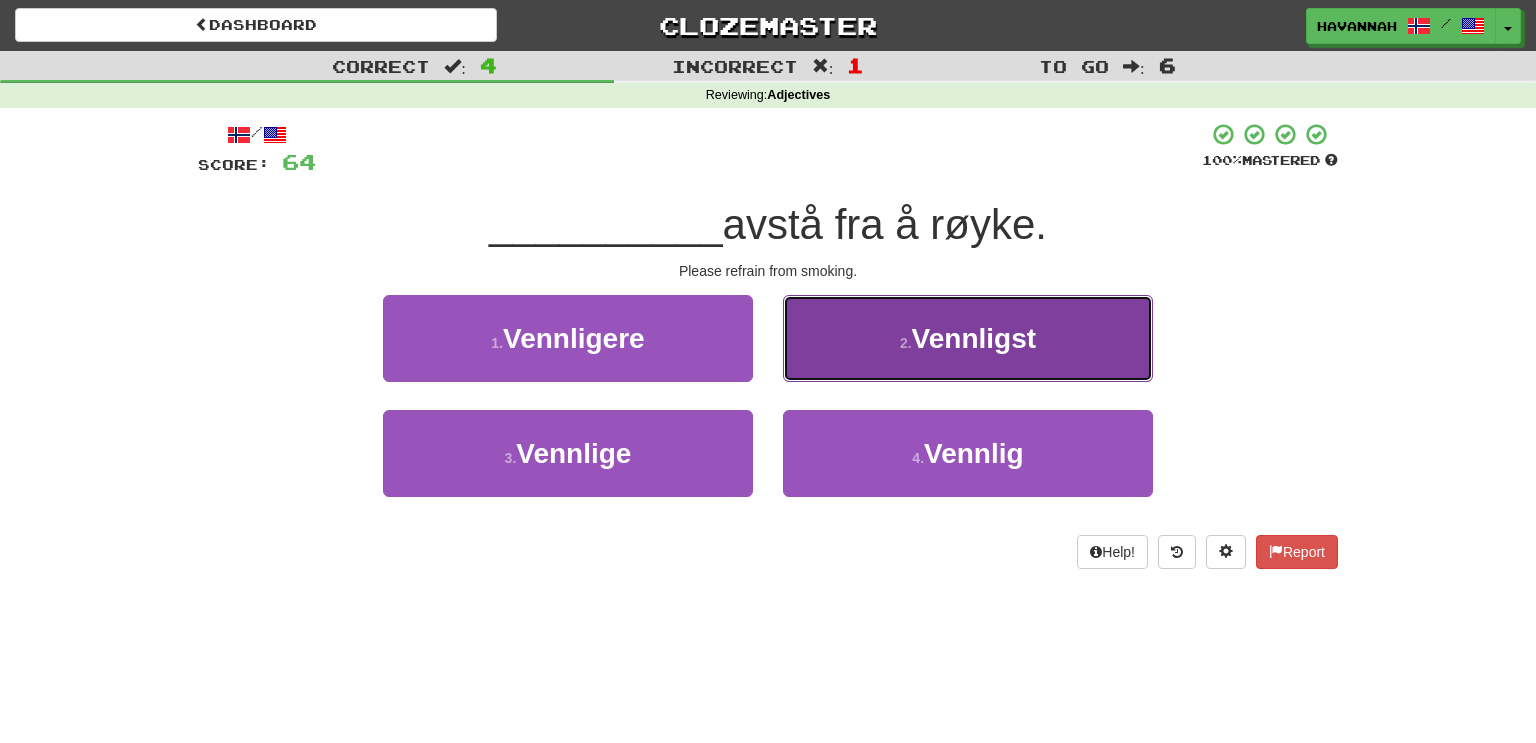 click on "2 ." at bounding box center [906, 343] 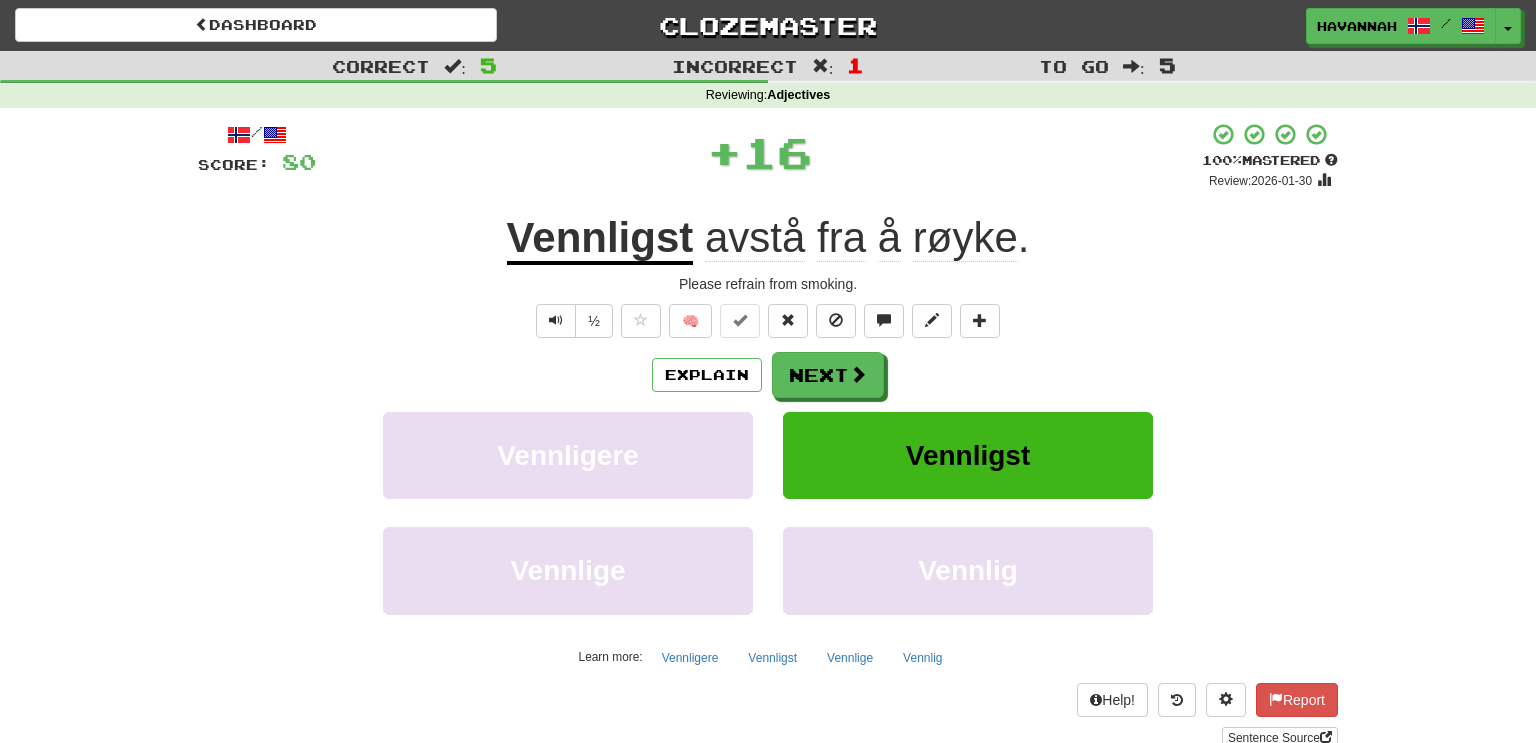 click on "Explain Next" at bounding box center [768, 375] 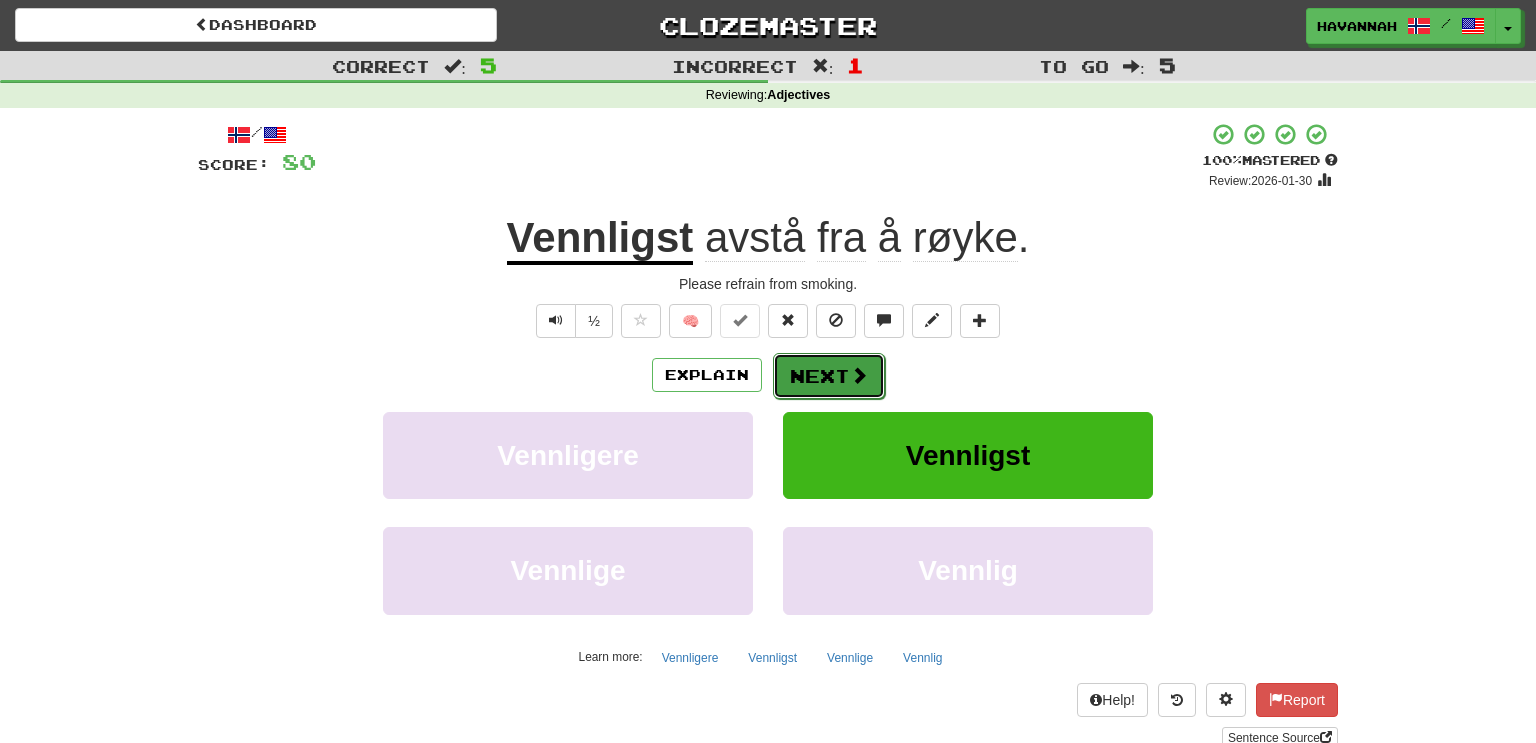click on "Next" at bounding box center [829, 376] 